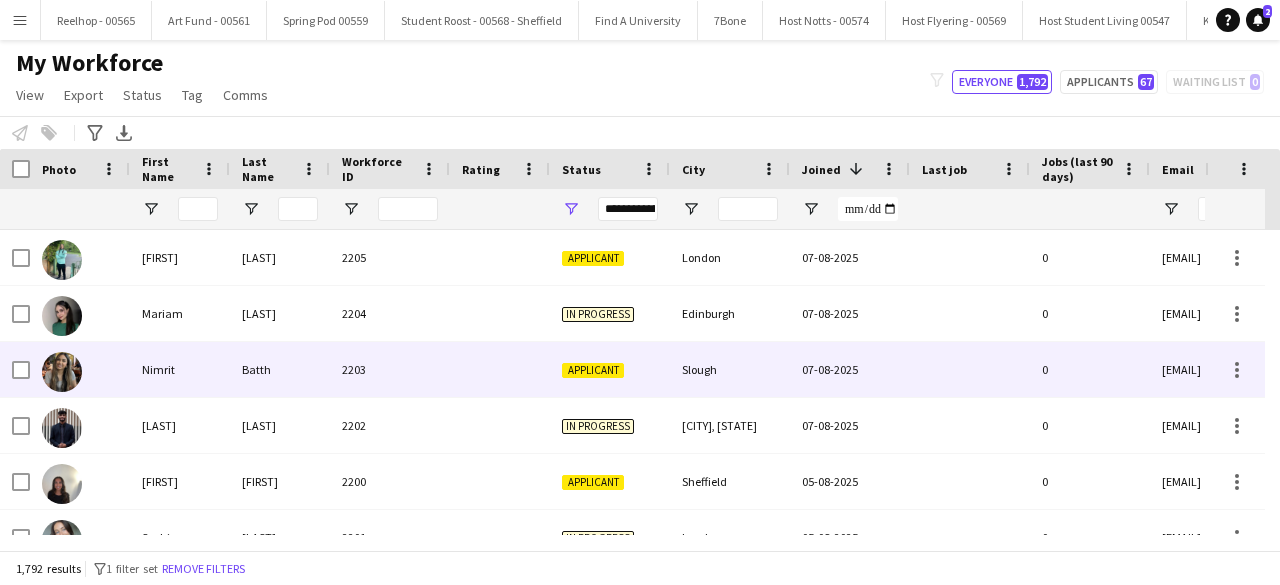 scroll, scrollTop: 0, scrollLeft: 0, axis: both 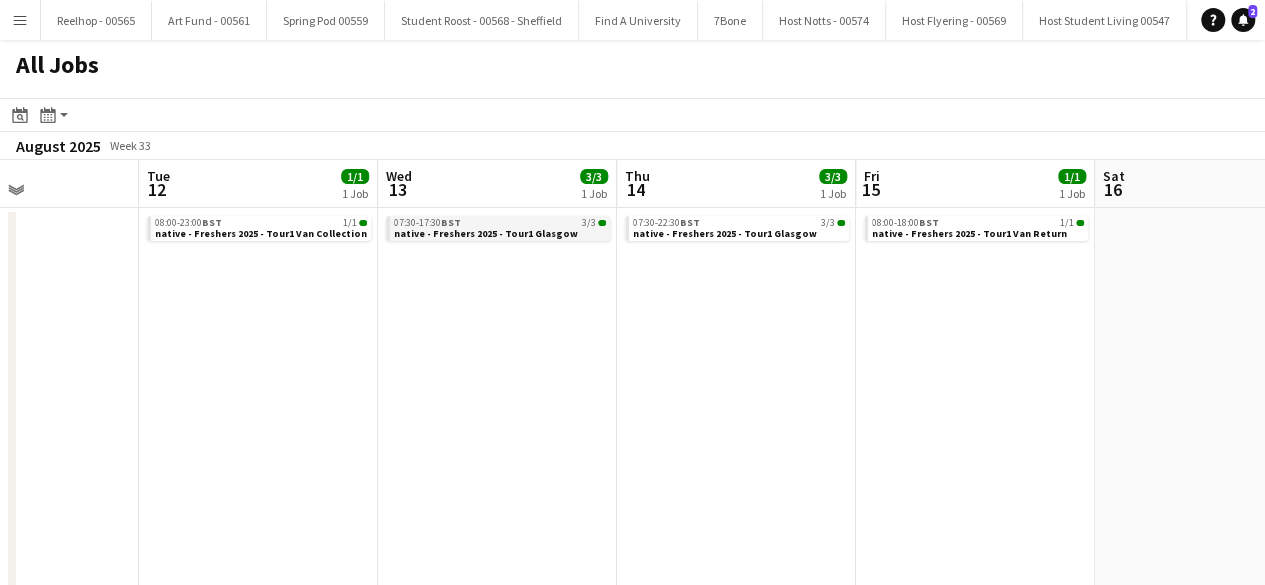 click on "native - Freshers 2025 - Tour1 Glasgow" at bounding box center [486, 233] 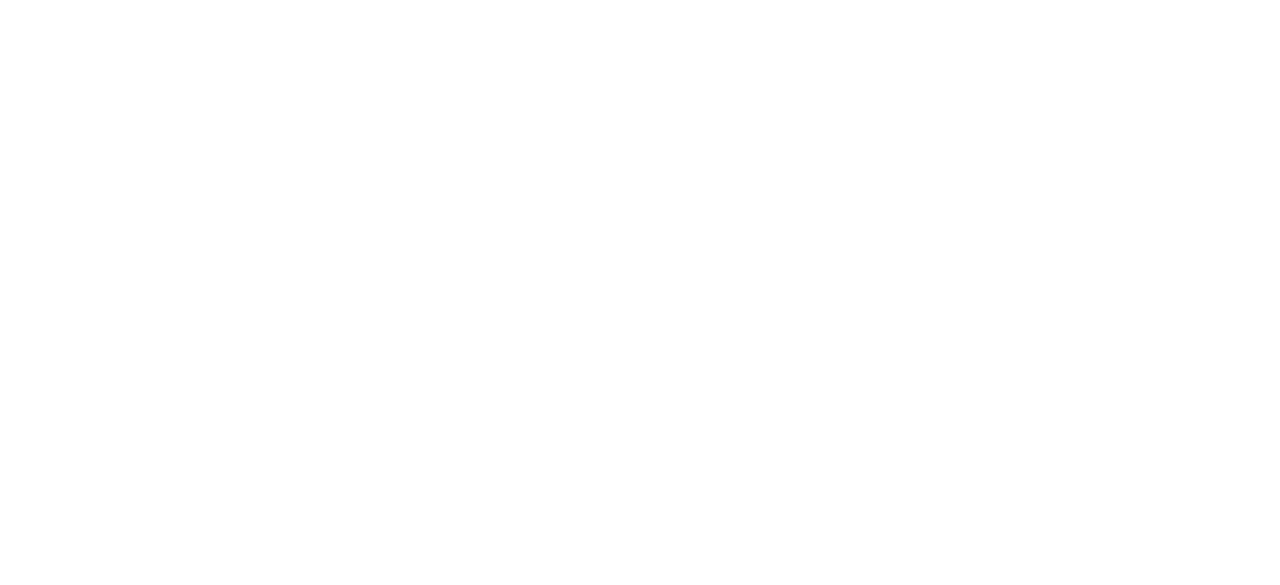 scroll, scrollTop: 0, scrollLeft: 0, axis: both 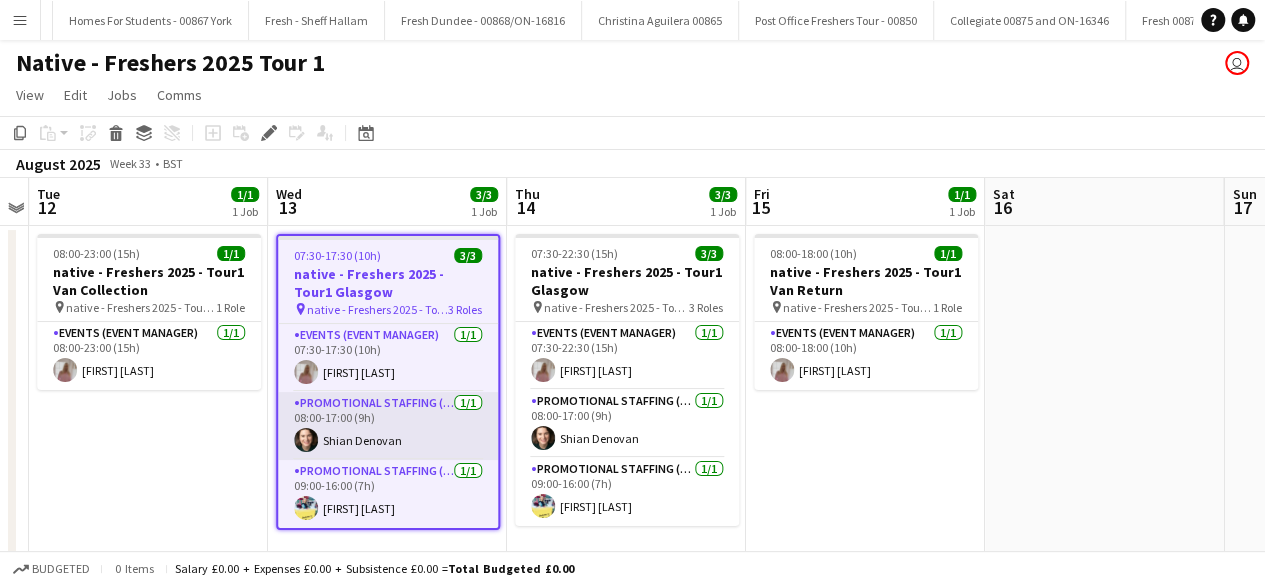 click on "Promotional Staffing (Brand Ambassadors)   1/1   08:00-17:00 (9h)
[FIRST] [LAST]" at bounding box center (388, 426) 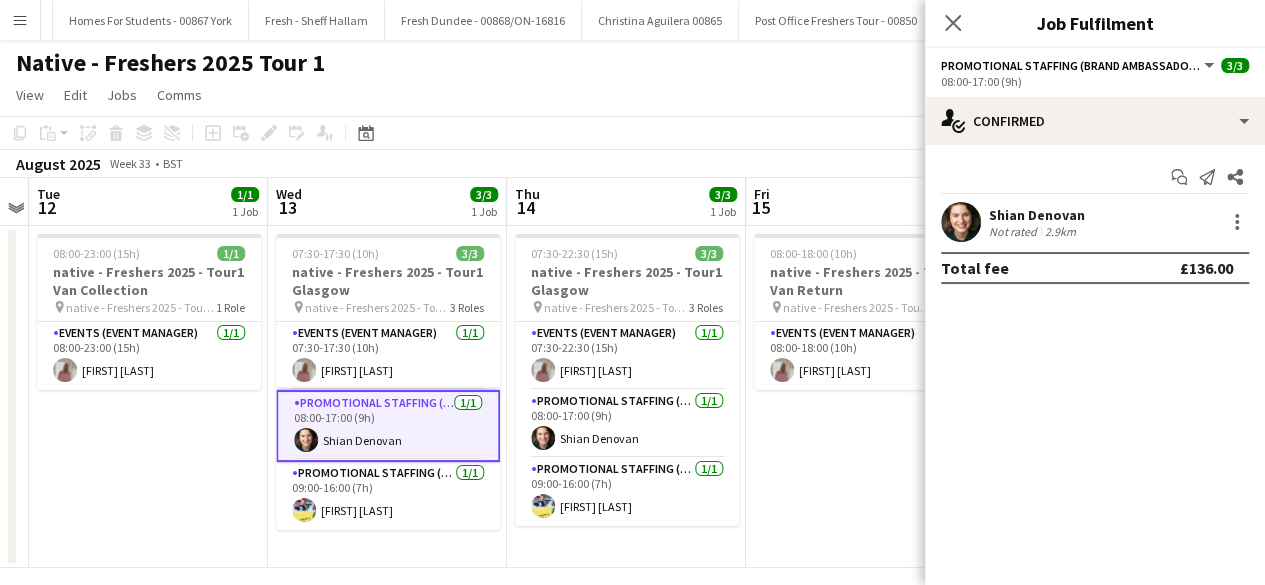 click at bounding box center [961, 222] 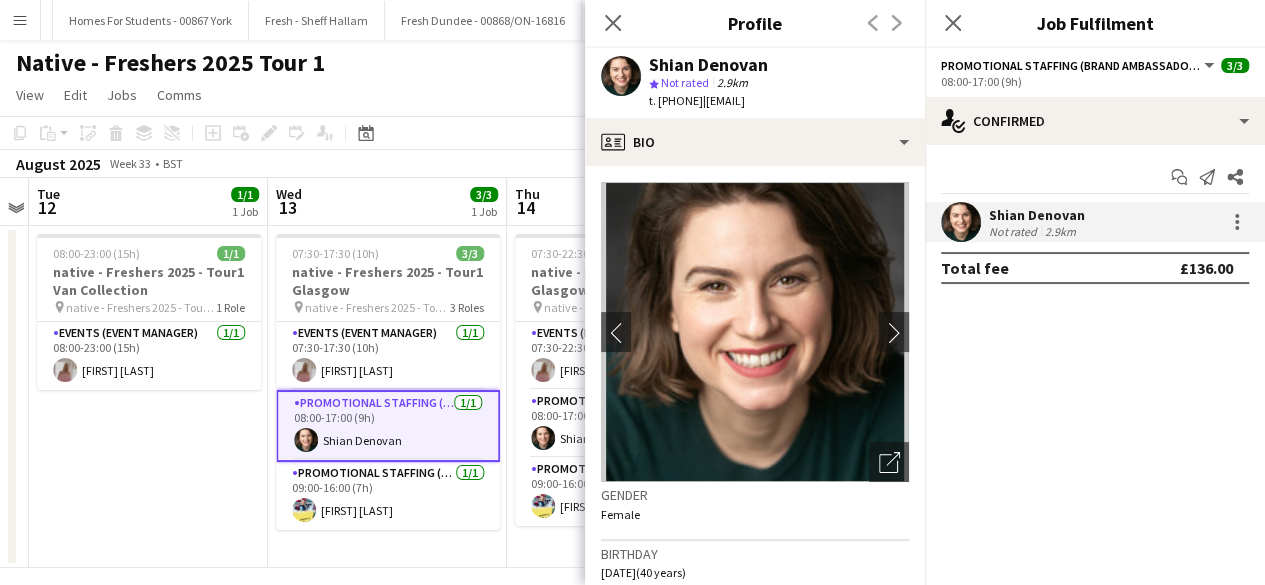 click on "t. [PHONE]" 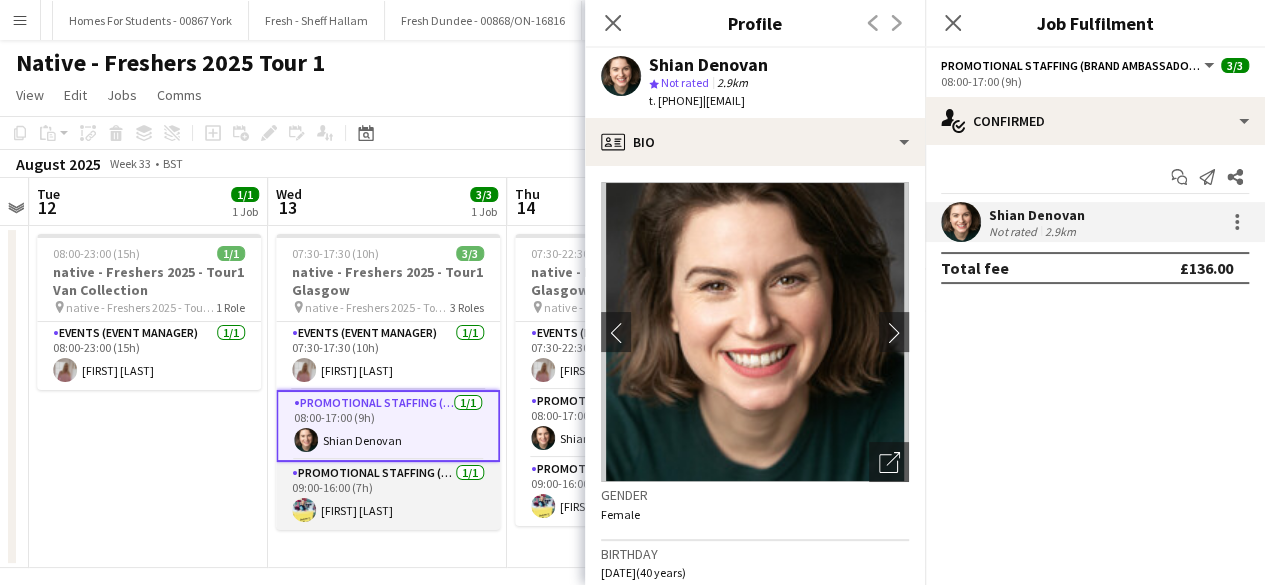 click on "Promotional Staffing (Brand Ambassadors)   1/1   09:00-16:00 (7h)
[FIRST] [LAST]" at bounding box center (388, 496) 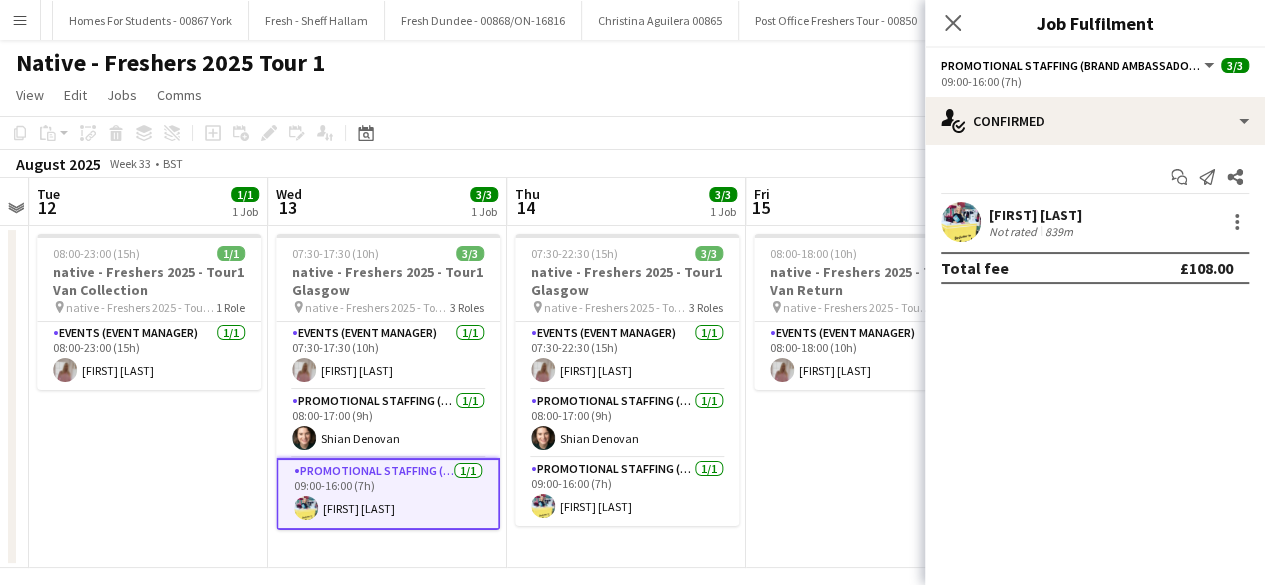 click at bounding box center (961, 222) 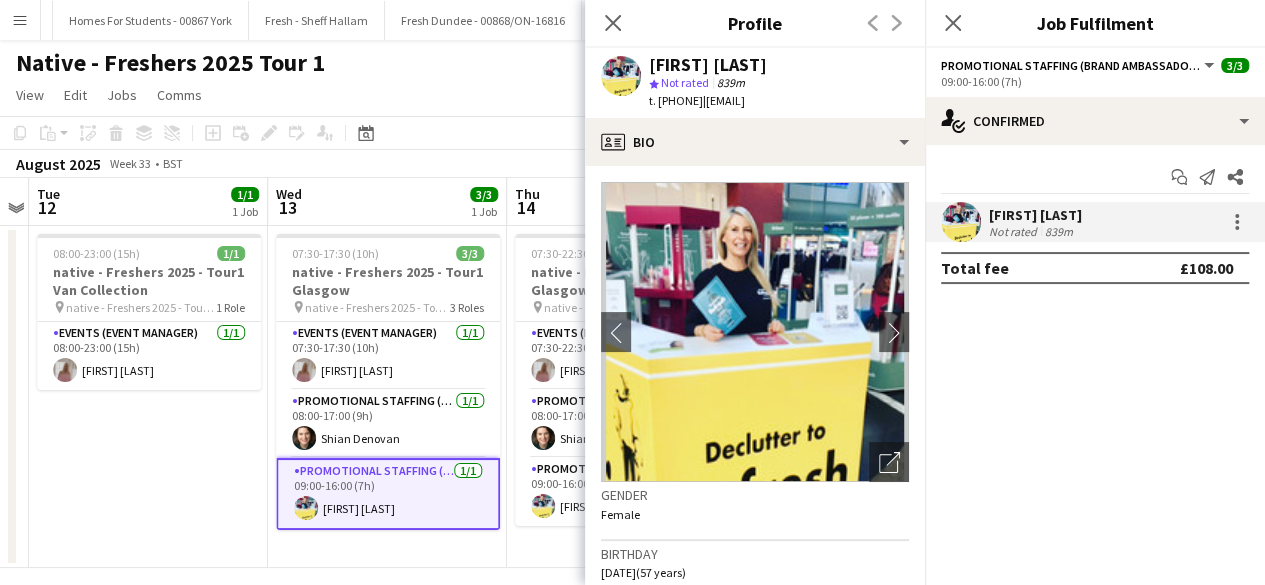 drag, startPoint x: 675, startPoint y: 101, endPoint x: 872, endPoint y: 98, distance: 197.02284 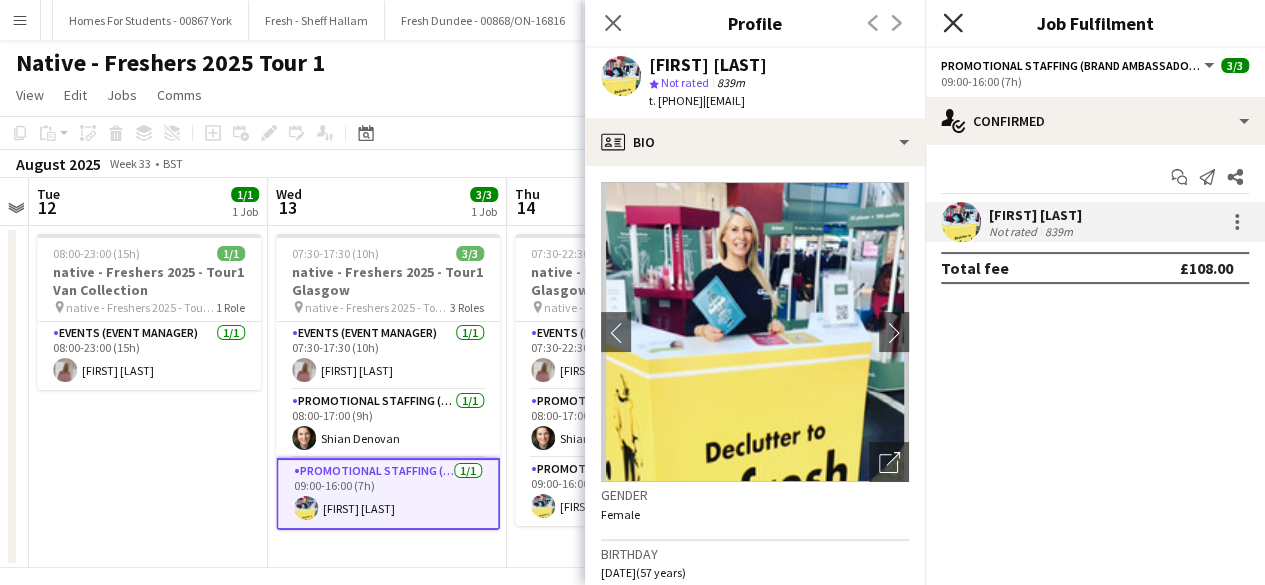 click on "Close pop-in" 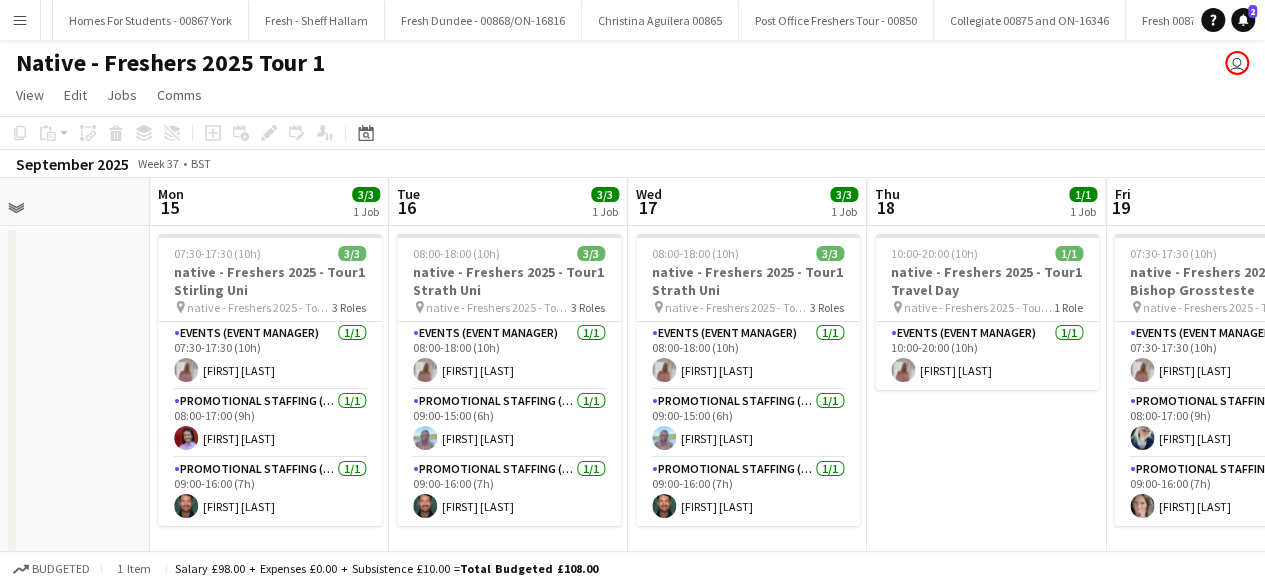scroll, scrollTop: 0, scrollLeft: 826, axis: horizontal 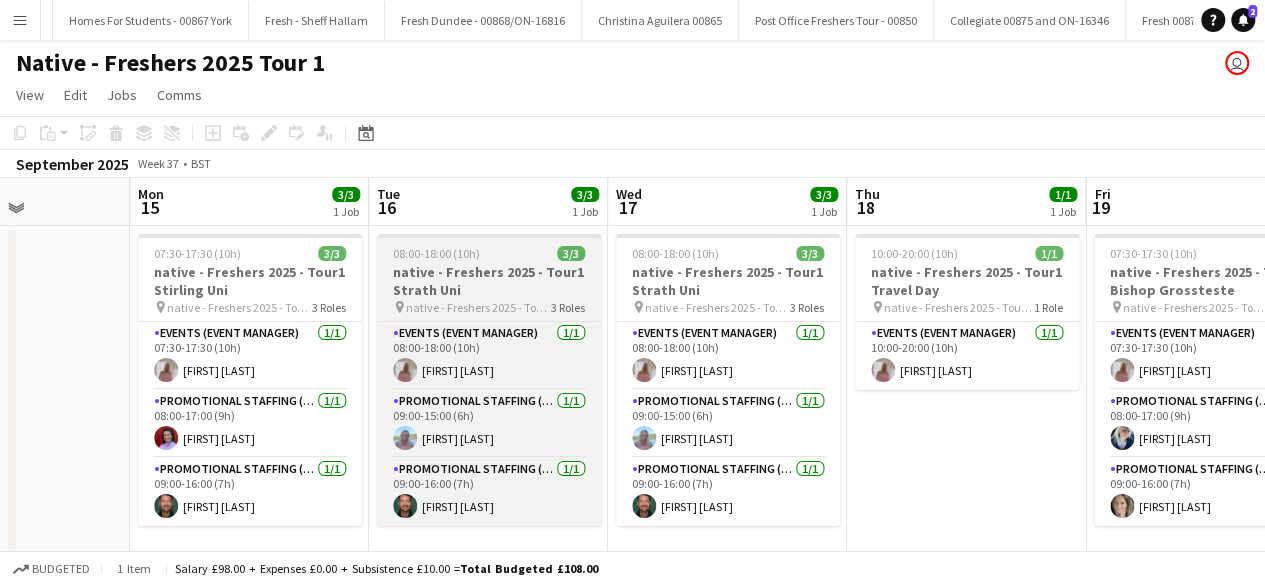 click on "native - Freshers 2025 - Tour1 Strath Uni" at bounding box center [489, 281] 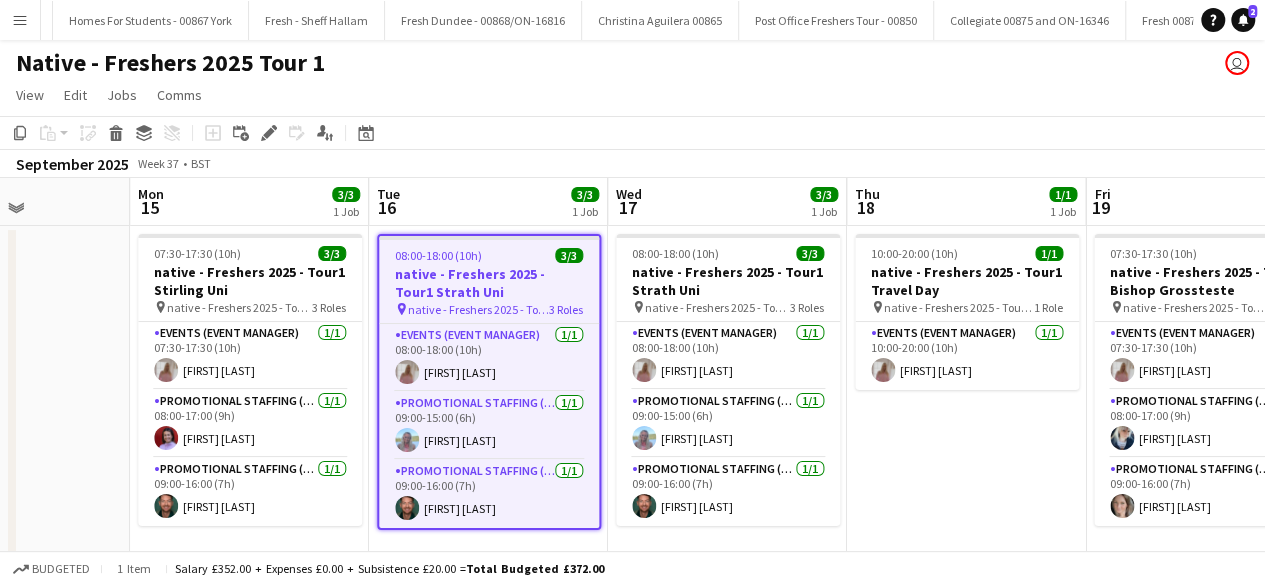 click on "native - Freshers 2025 - Tour1 Strath Uni" at bounding box center [489, 283] 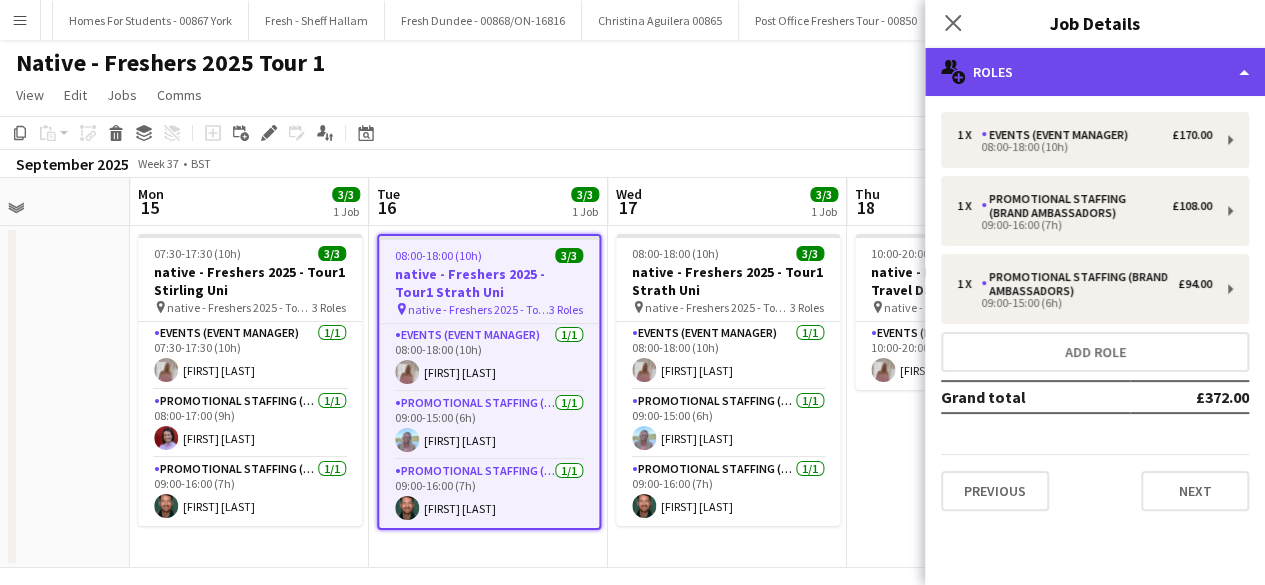 click on "multiple-users-add
Roles" 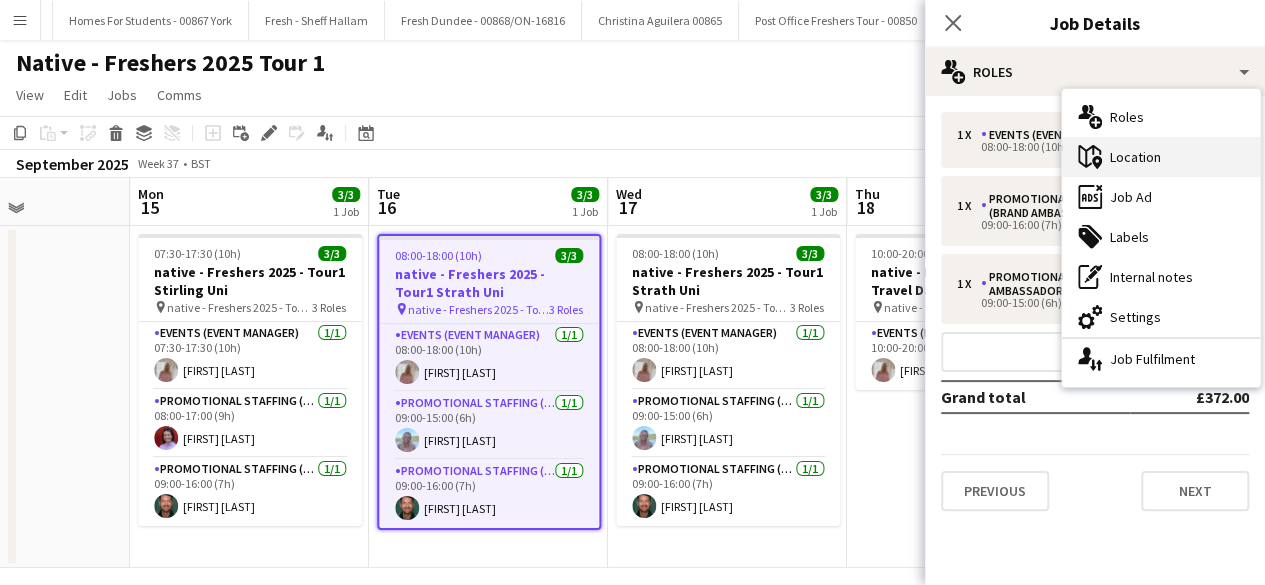 click on "maps-pin-1
Location" at bounding box center (1161, 157) 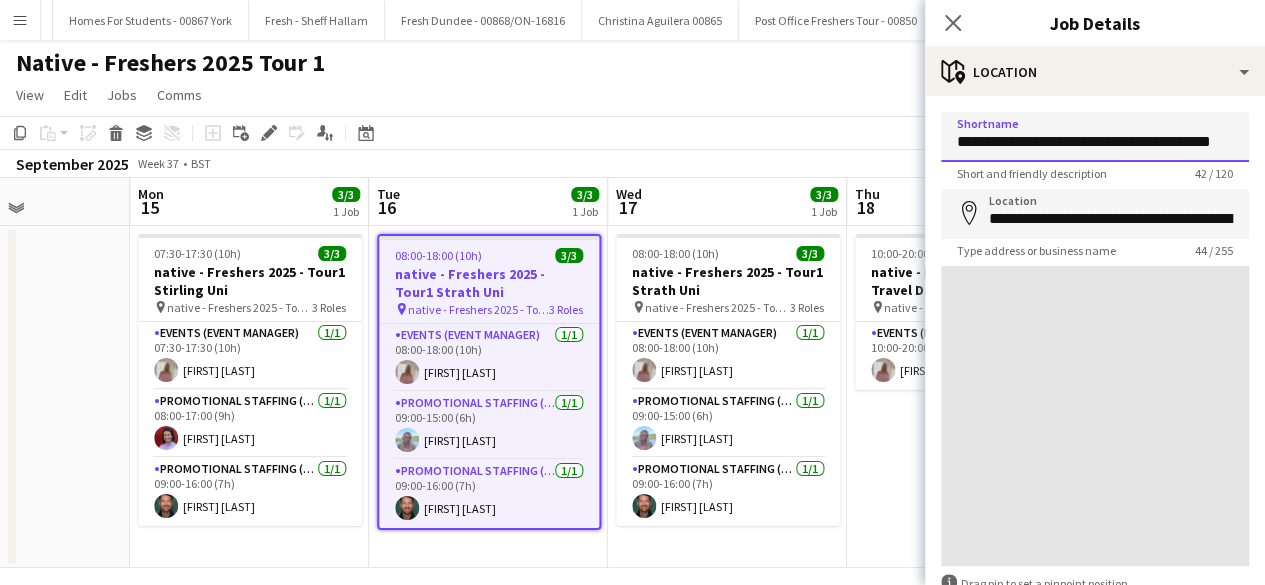 click on "**********" at bounding box center (1095, 137) 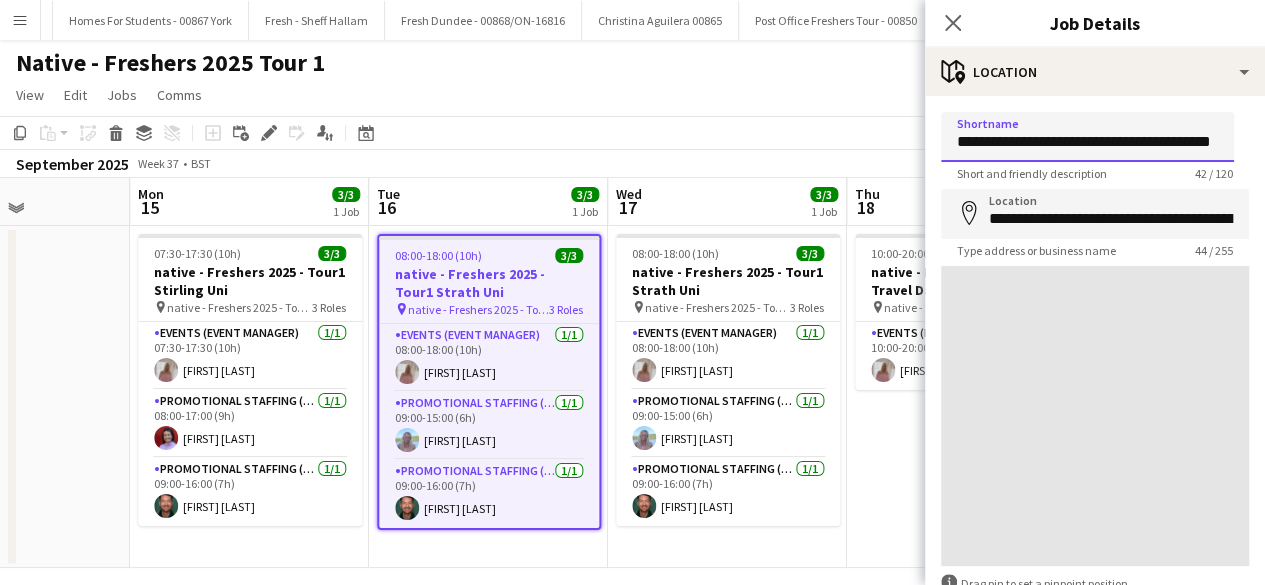 drag, startPoint x: 1120, startPoint y: 137, endPoint x: 1220, endPoint y: 143, distance: 100.17984 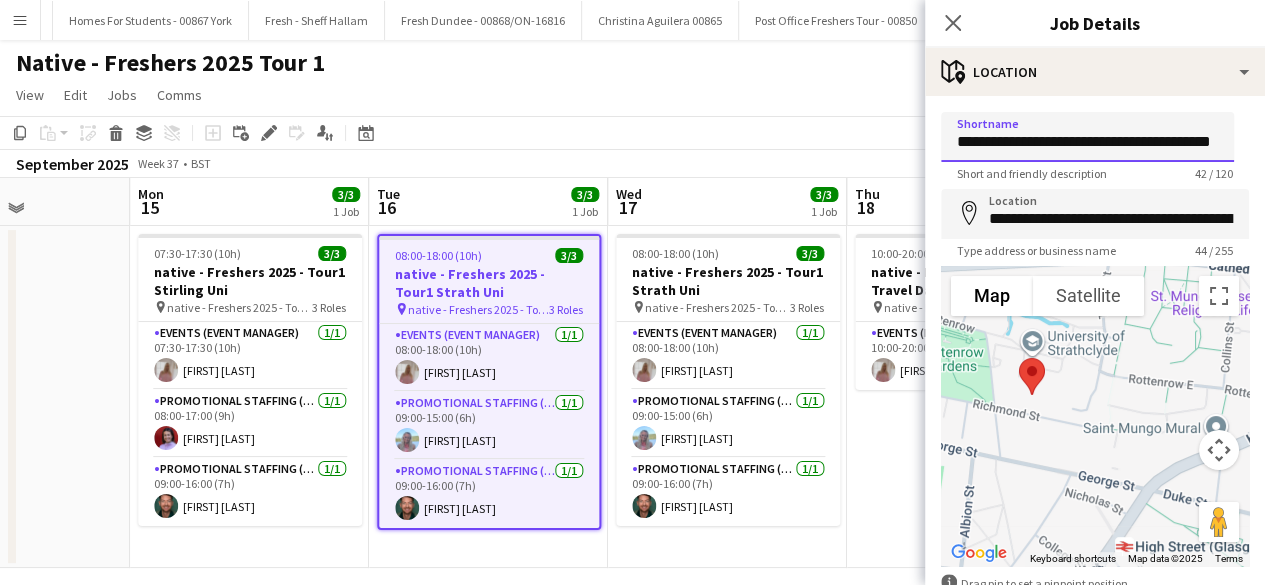 scroll, scrollTop: 0, scrollLeft: 0, axis: both 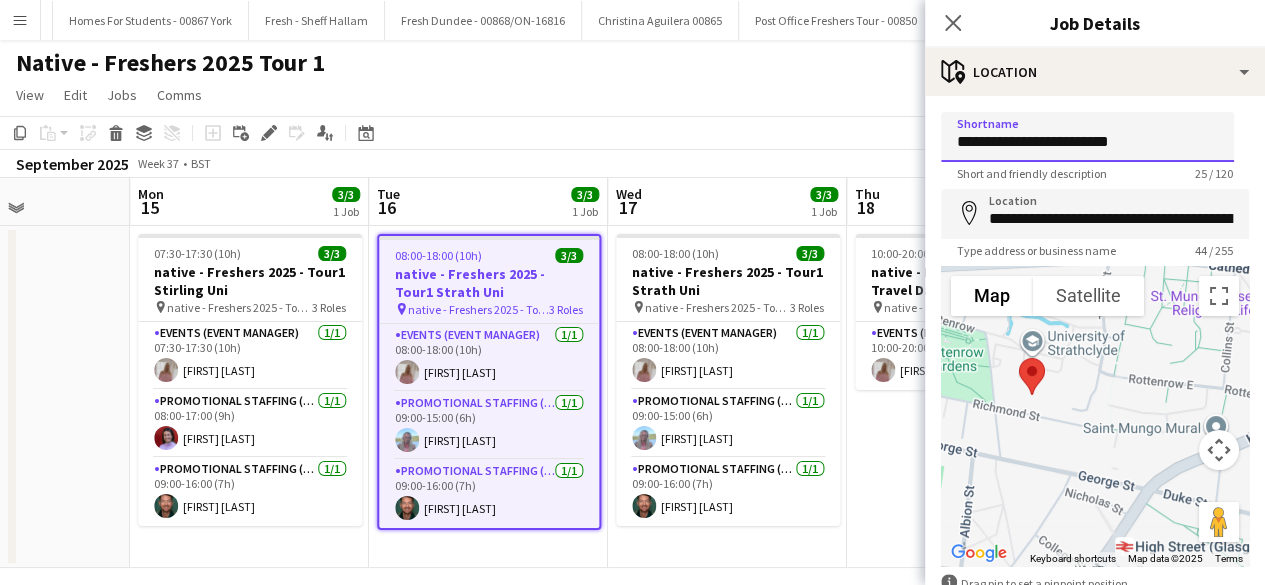 drag, startPoint x: 1129, startPoint y: 143, endPoint x: 912, endPoint y: 148, distance: 217.0576 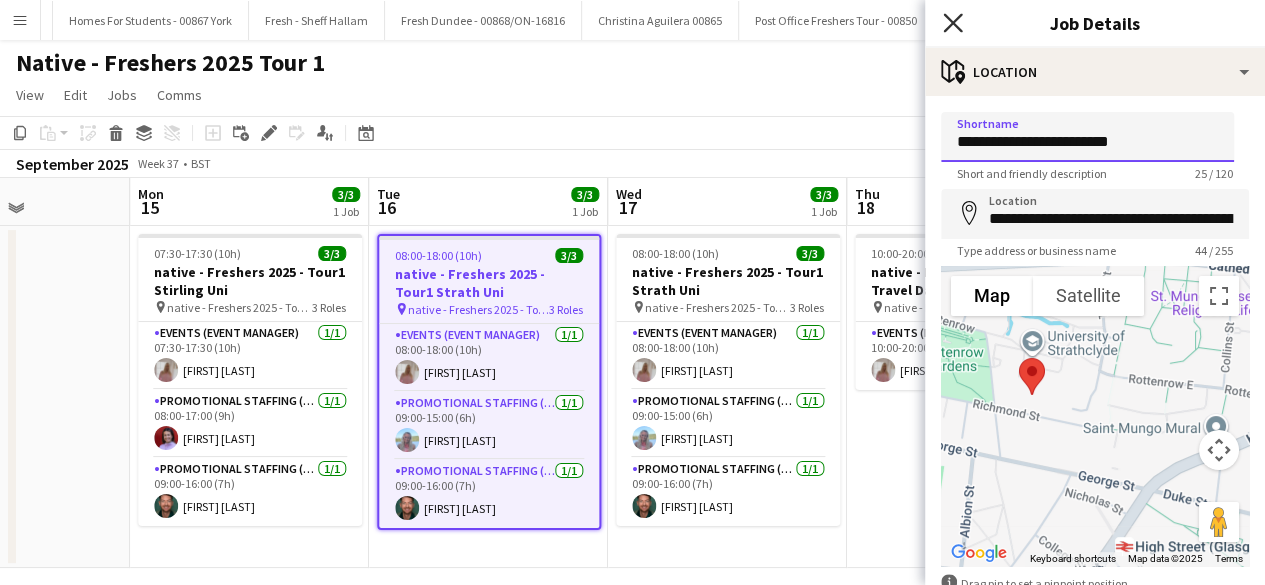type on "**********" 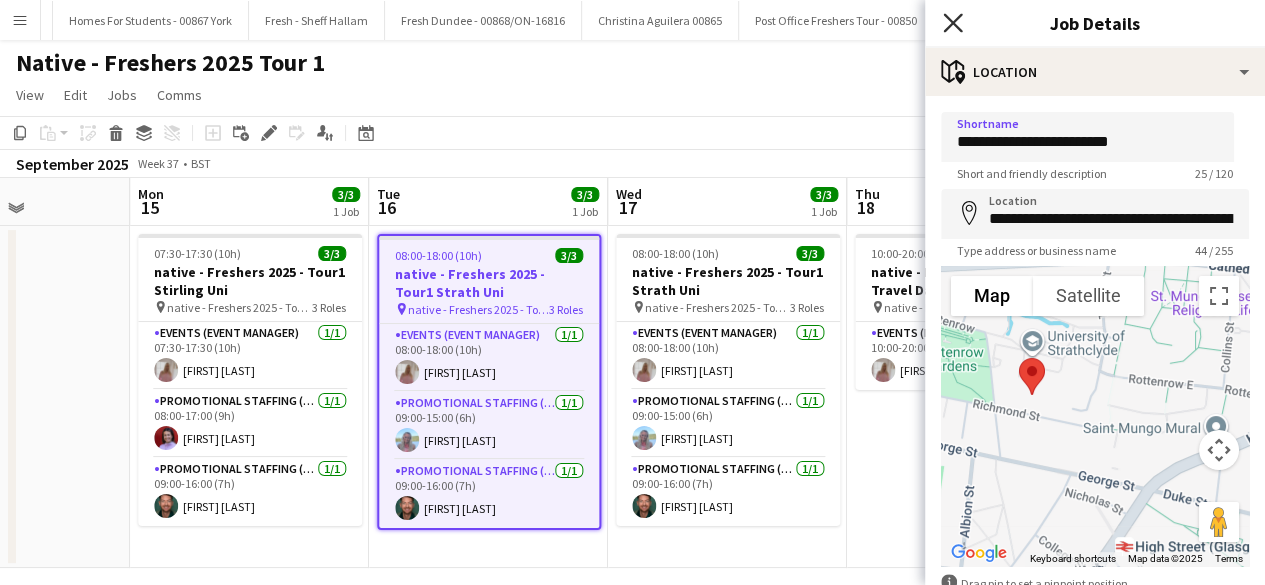 click on "Close pop-in" 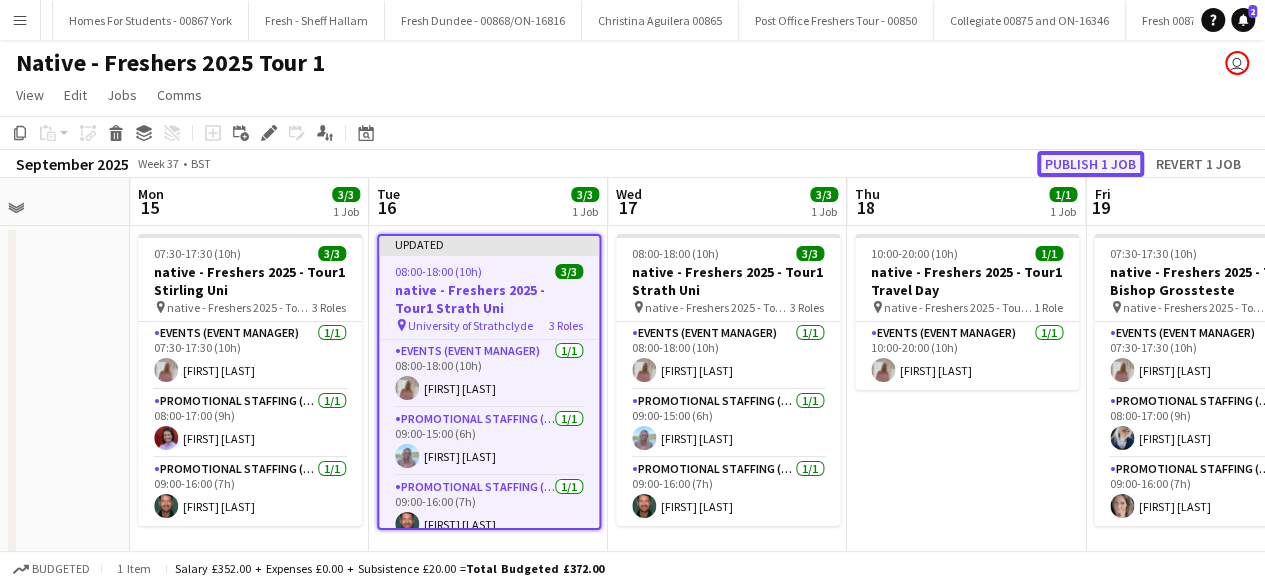 click on "Publish 1 job" 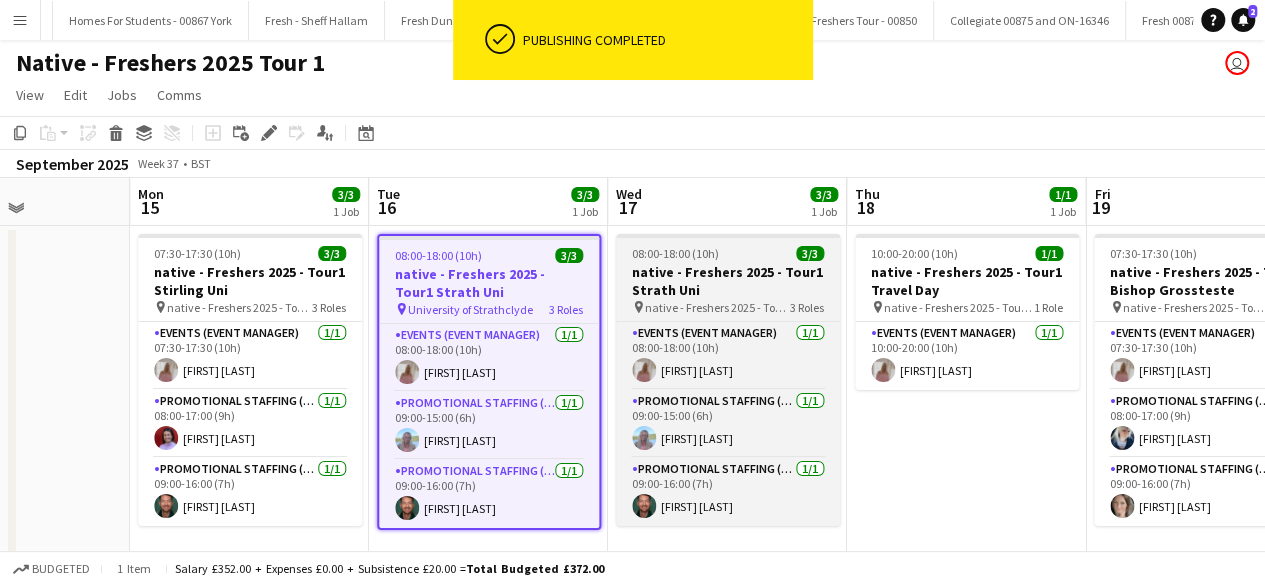 click on "08:00-18:00 (10h)    3/3" at bounding box center [728, 253] 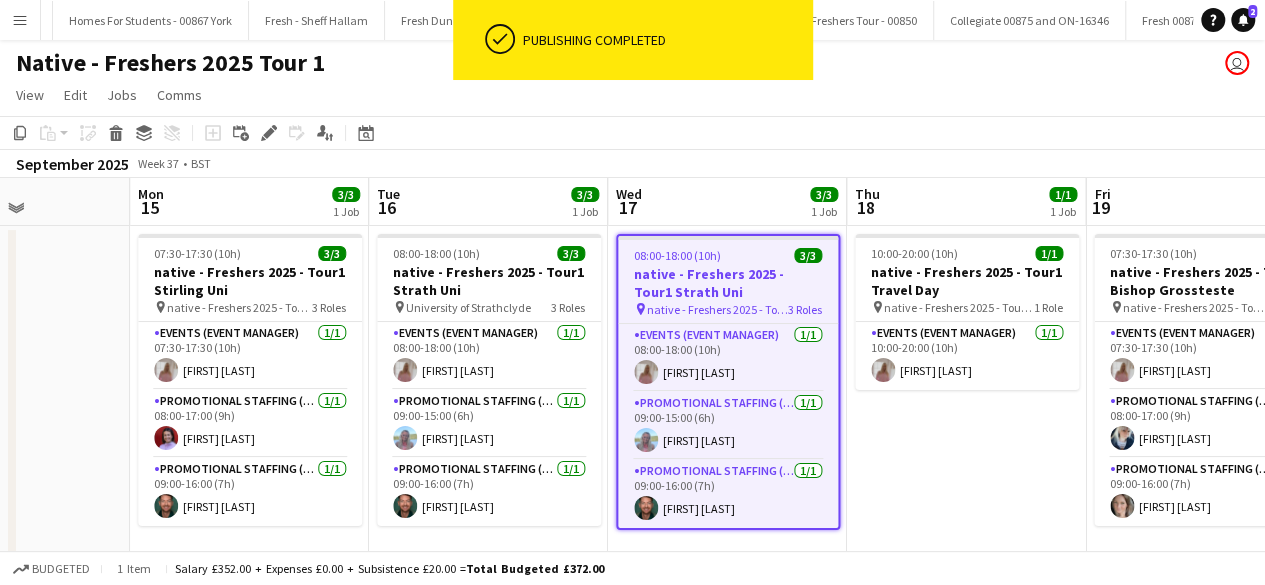 click on "08:00-18:00 (10h)    3/3" at bounding box center (728, 255) 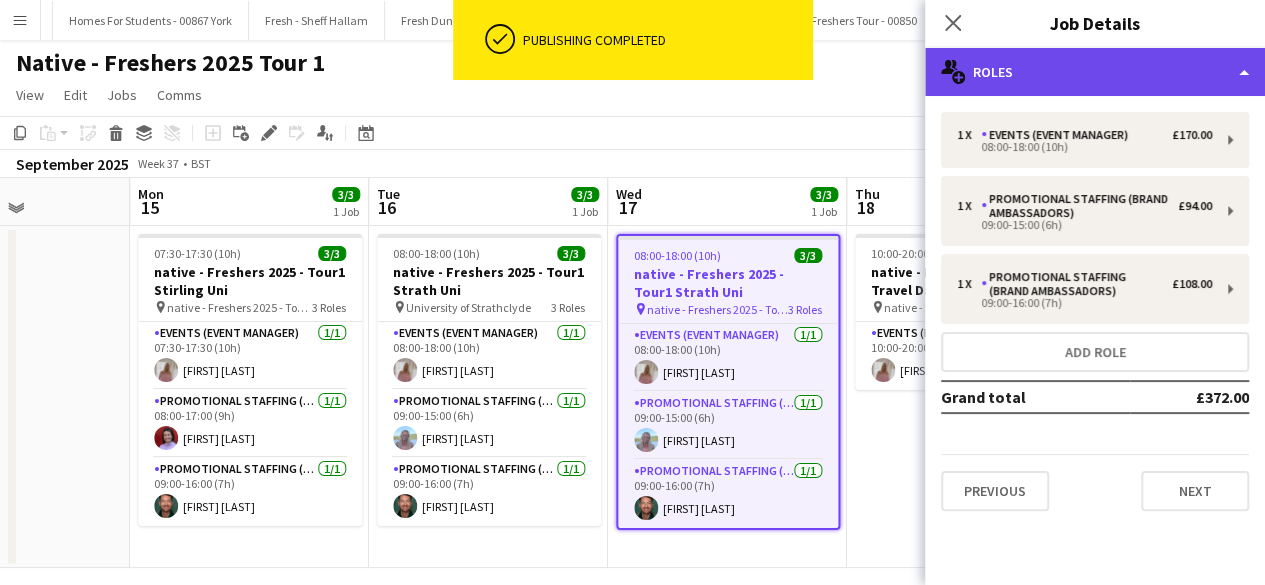 click on "multiple-users-add
Roles" 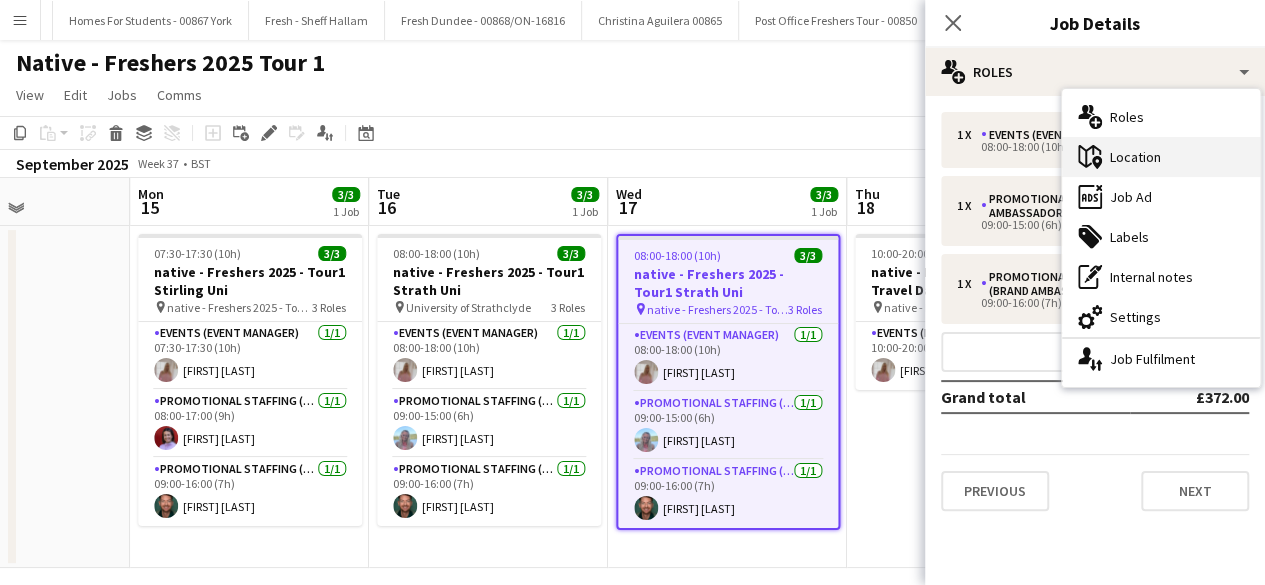 click on "maps-pin-1
Location" at bounding box center [1161, 157] 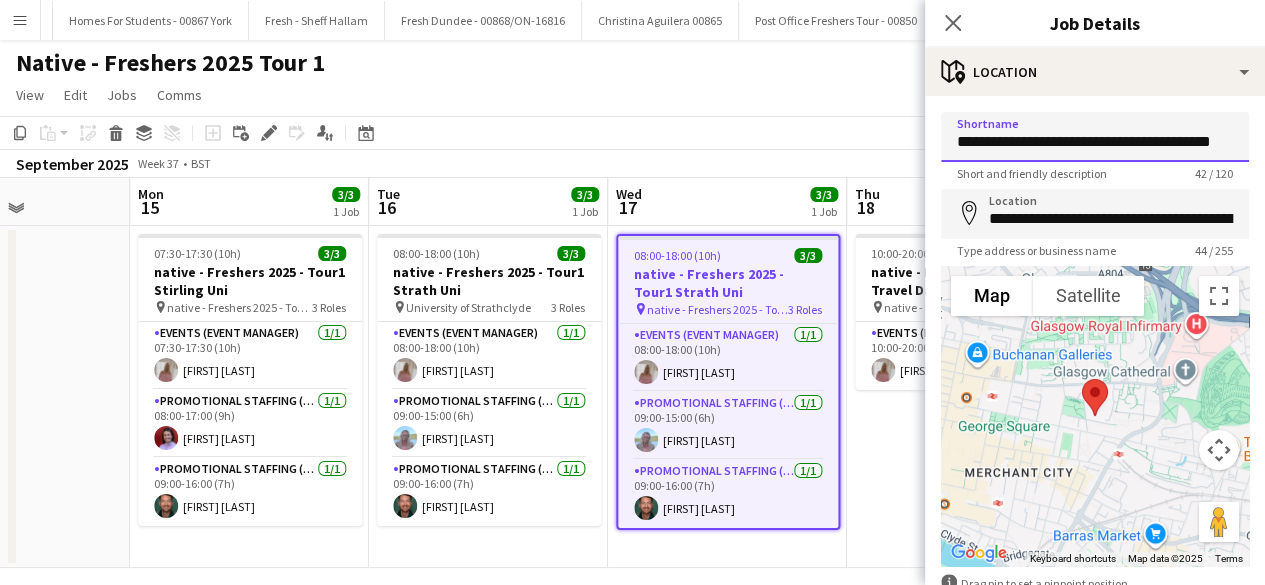 scroll, scrollTop: 0, scrollLeft: 6, axis: horizontal 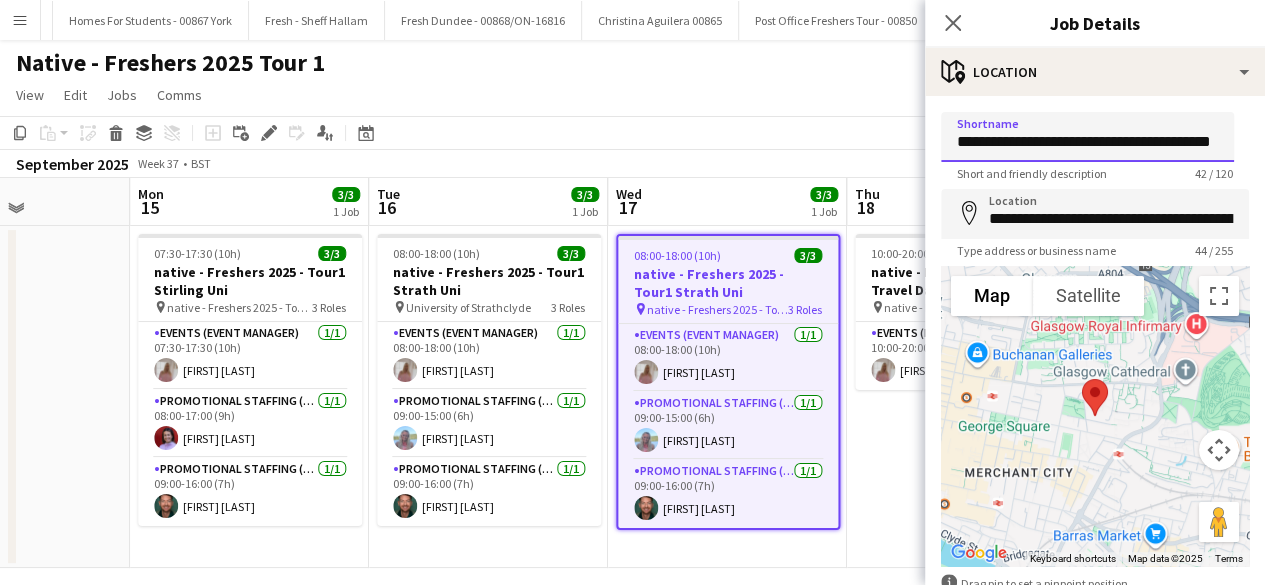 drag, startPoint x: 955, startPoint y: 143, endPoint x: 1274, endPoint y: 126, distance: 319.45267 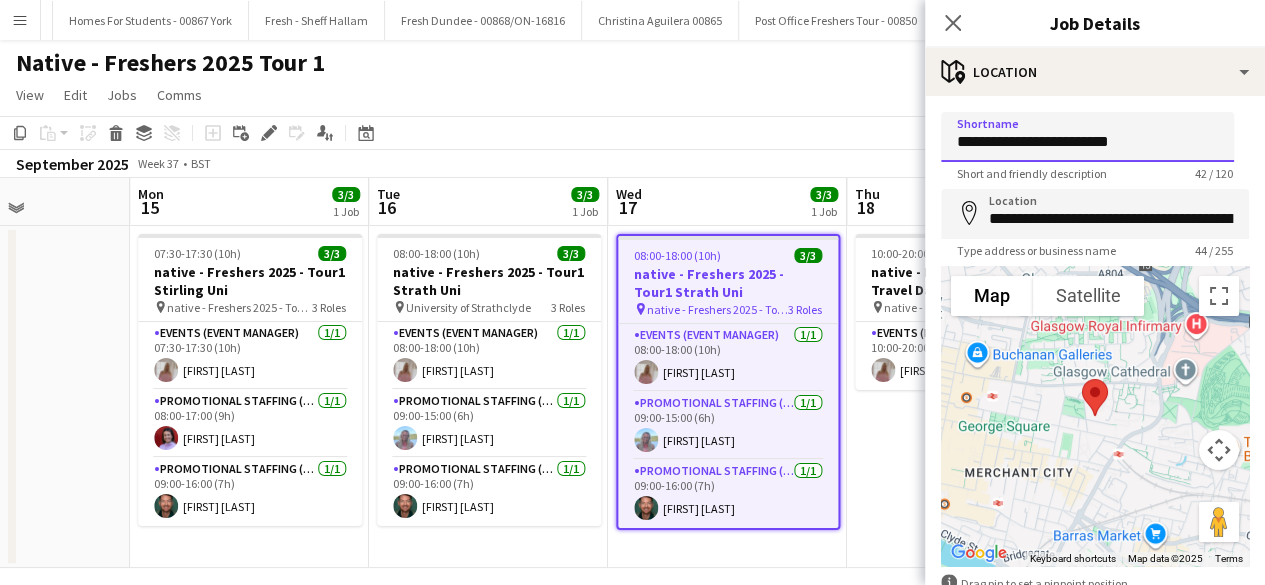 scroll, scrollTop: 0, scrollLeft: 0, axis: both 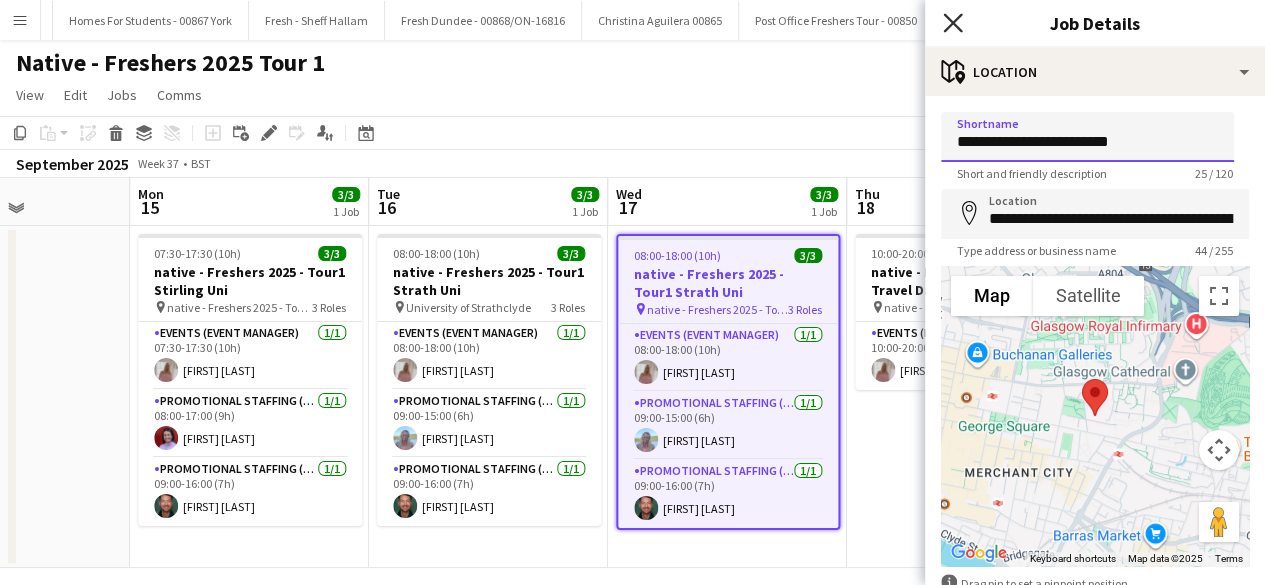 type on "**********" 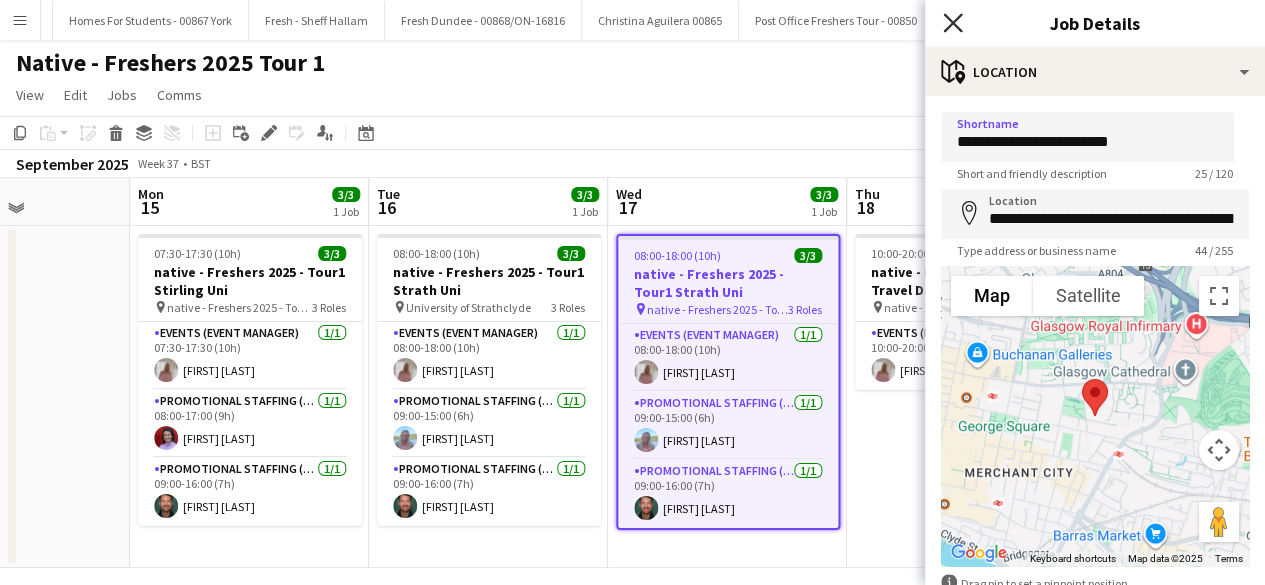 click on "Close pop-in" 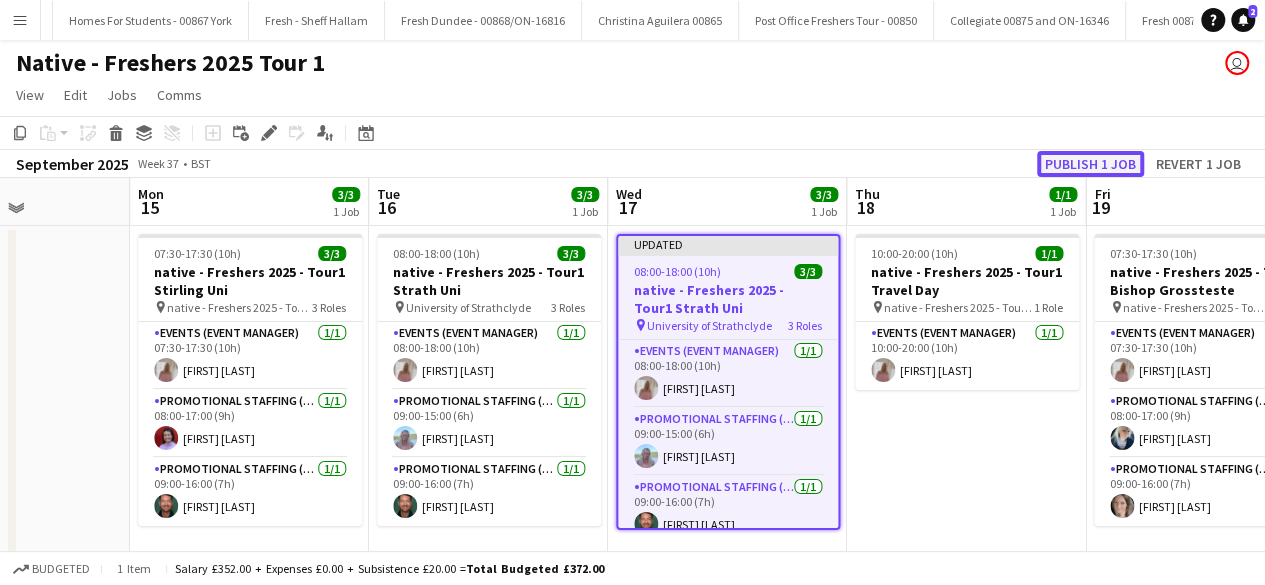 click on "Publish 1 job" 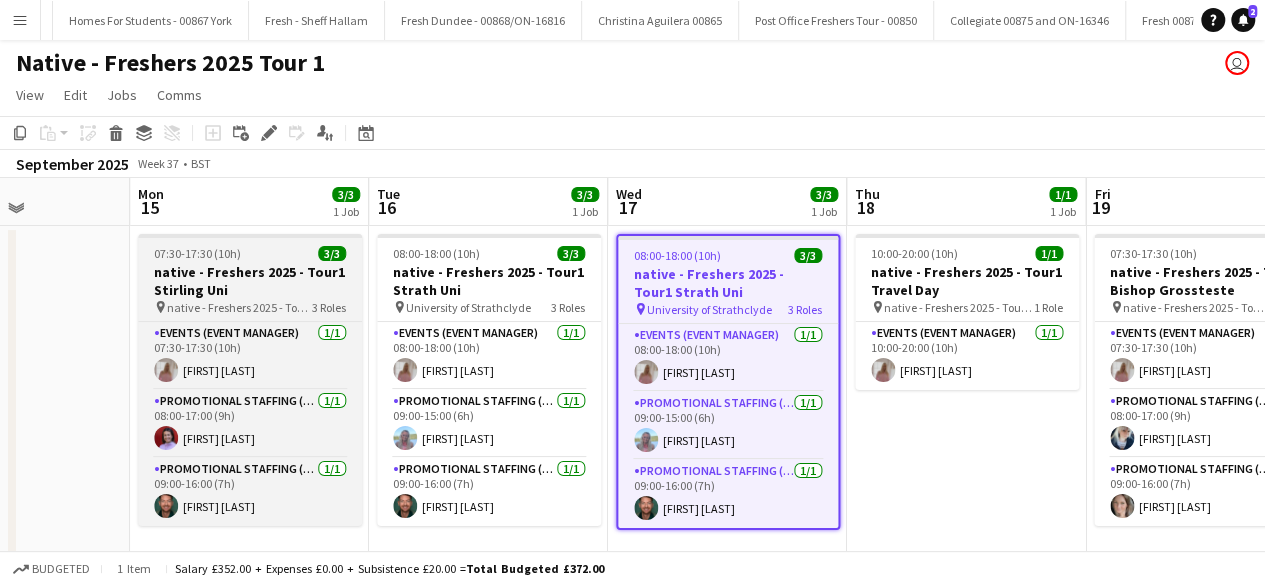 click on "07:30-17:30 (10h)    3/3" at bounding box center [250, 253] 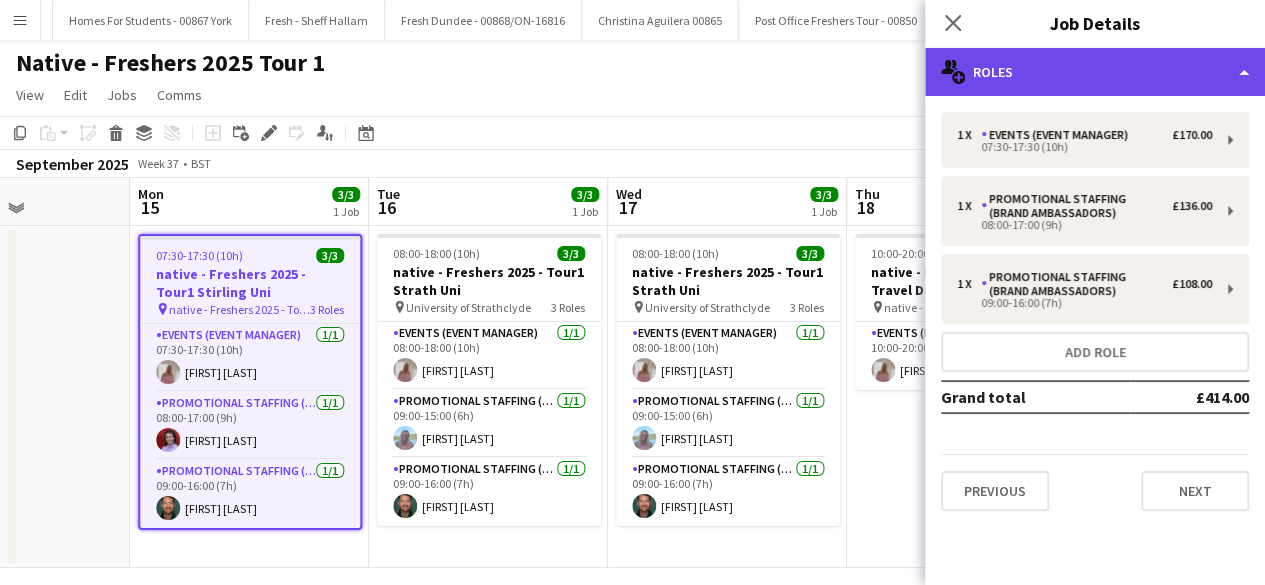 click on "multiple-users-add
Roles" 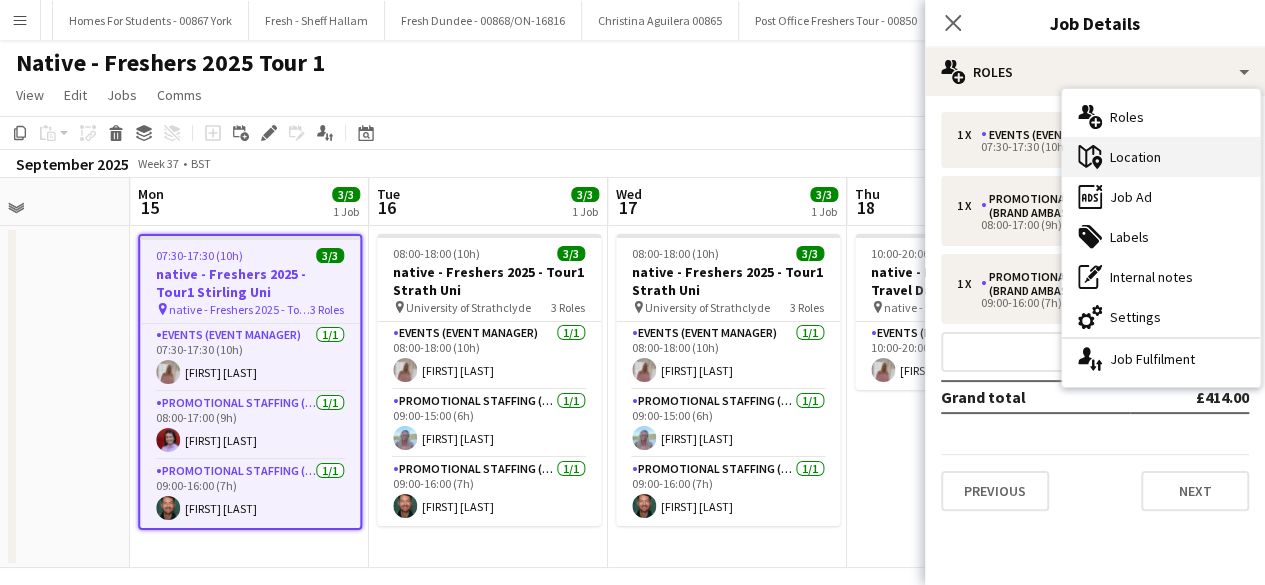 click on "maps-pin-1
Location" at bounding box center [1161, 157] 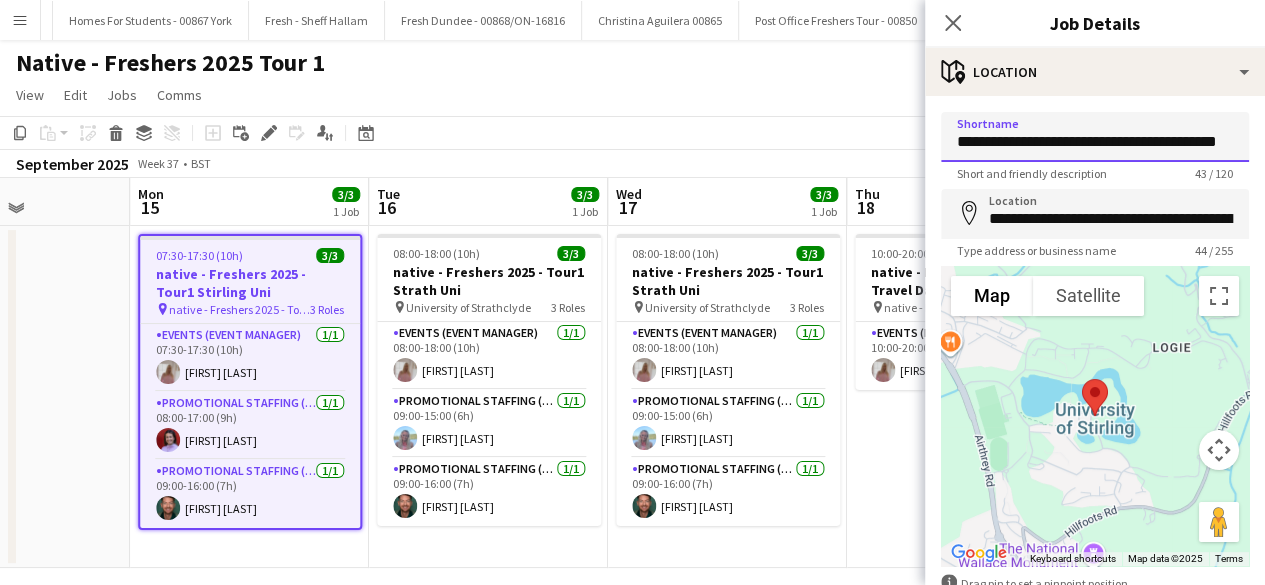 scroll, scrollTop: 0, scrollLeft: 10, axis: horizontal 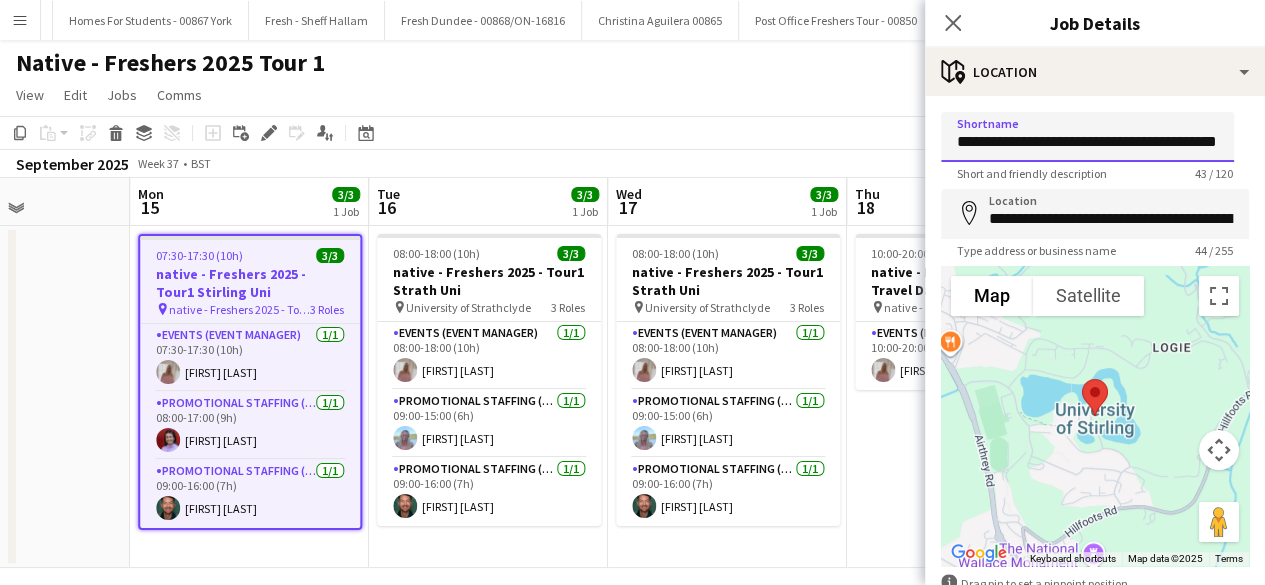 drag, startPoint x: 952, startPoint y: 143, endPoint x: 1279, endPoint y: 132, distance: 327.18497 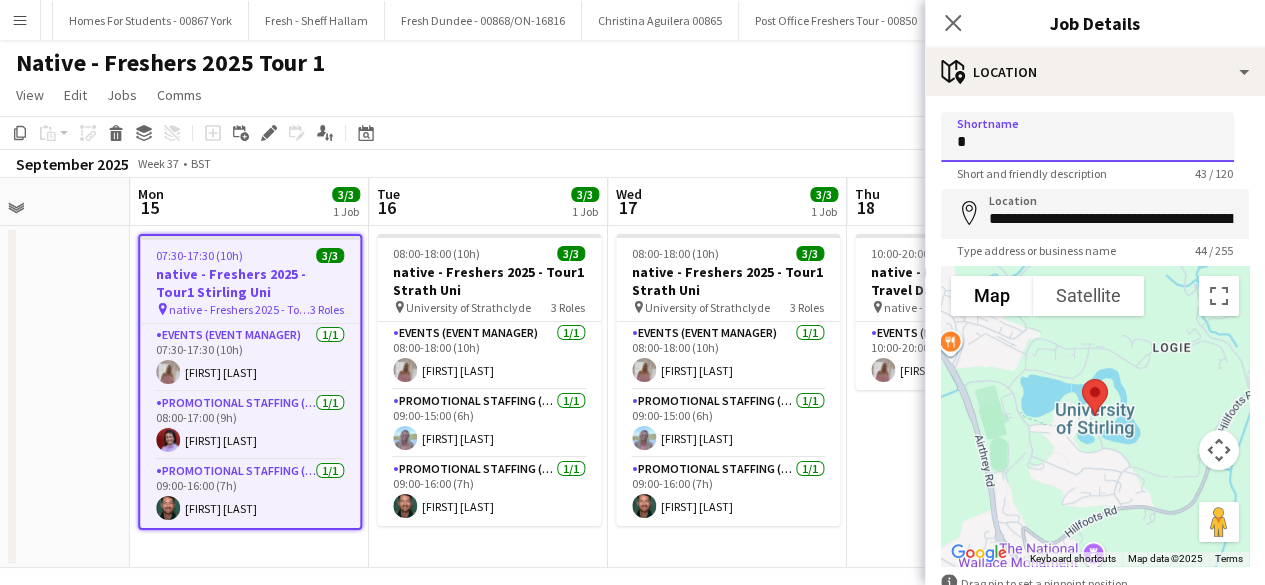 scroll, scrollTop: 0, scrollLeft: 0, axis: both 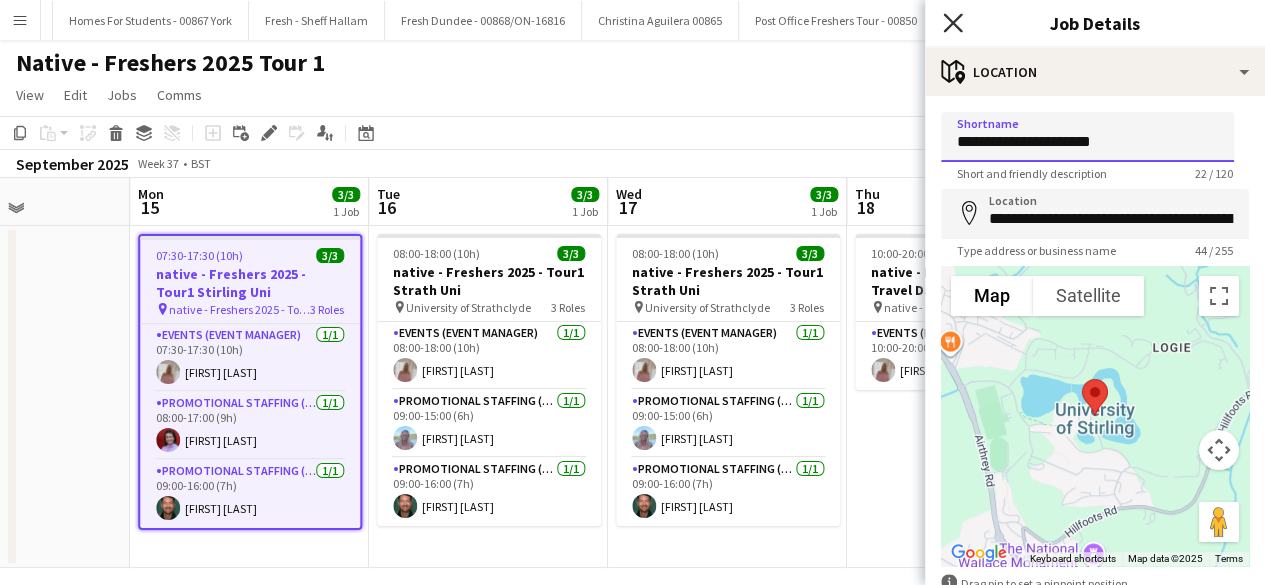 type on "**********" 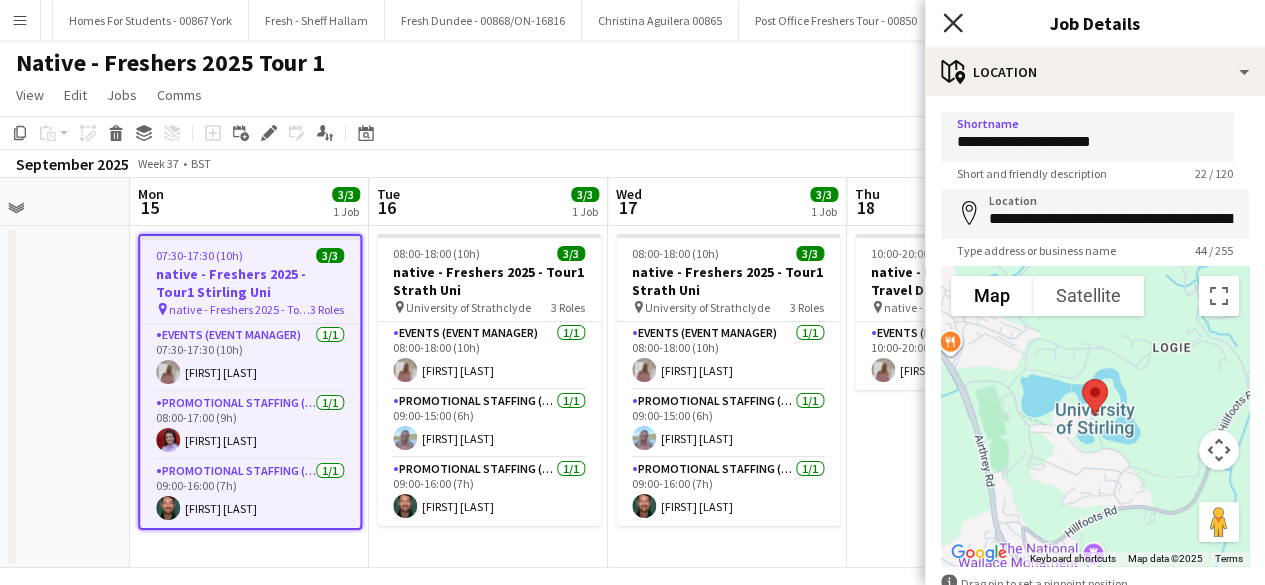 click 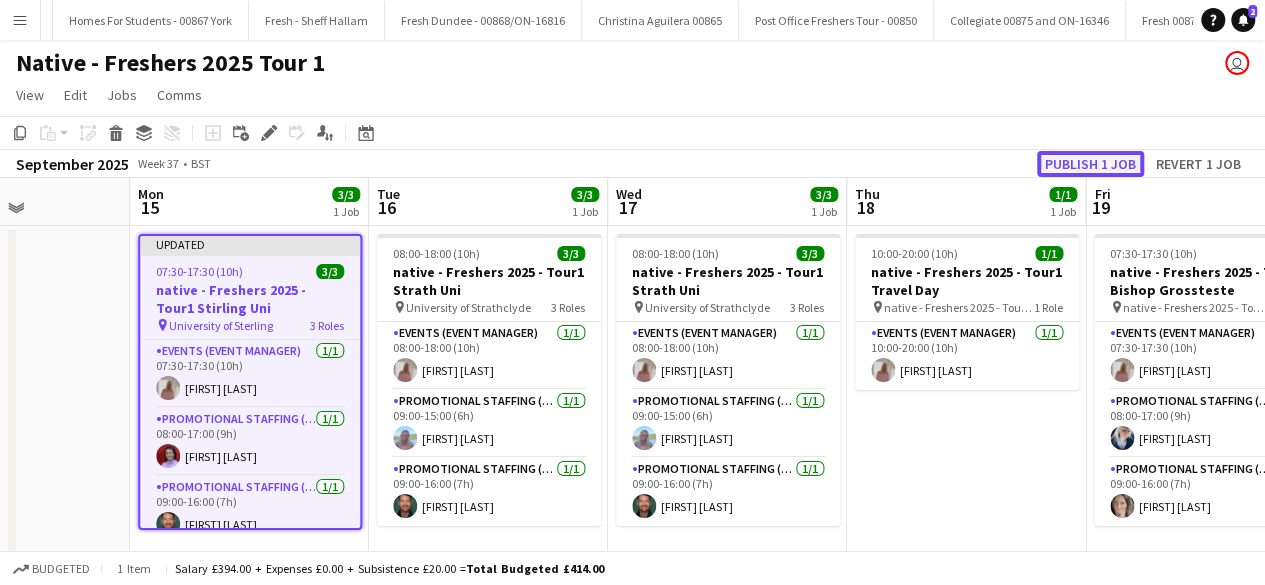 click on "Publish 1 job" 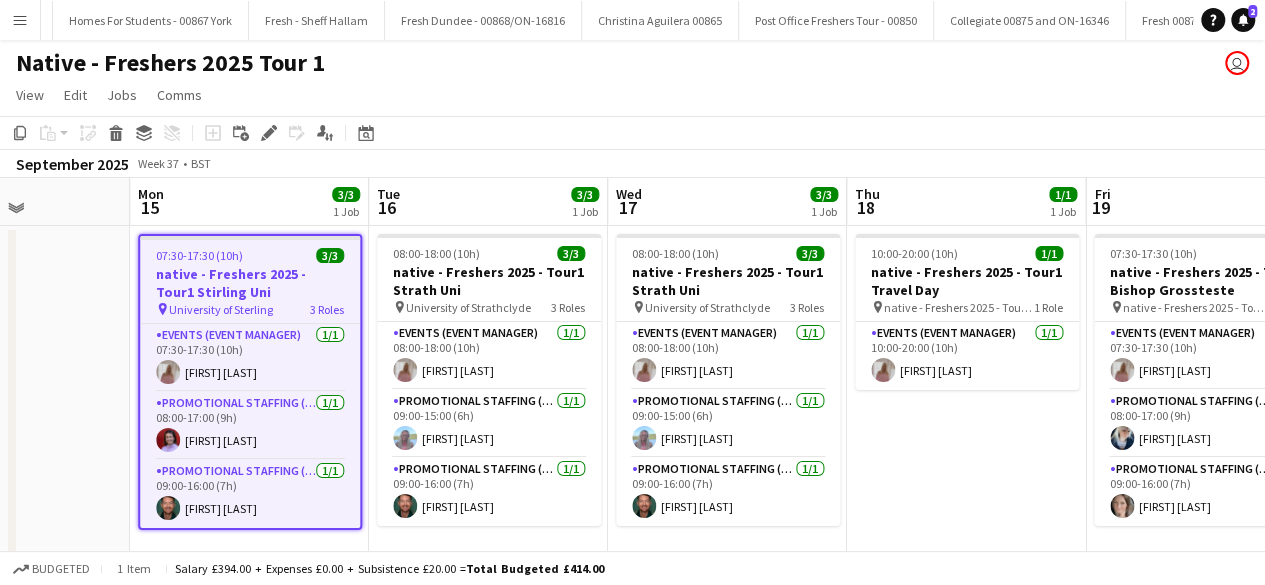 click on "07:30-17:30 (10h)    3/3" at bounding box center (250, 255) 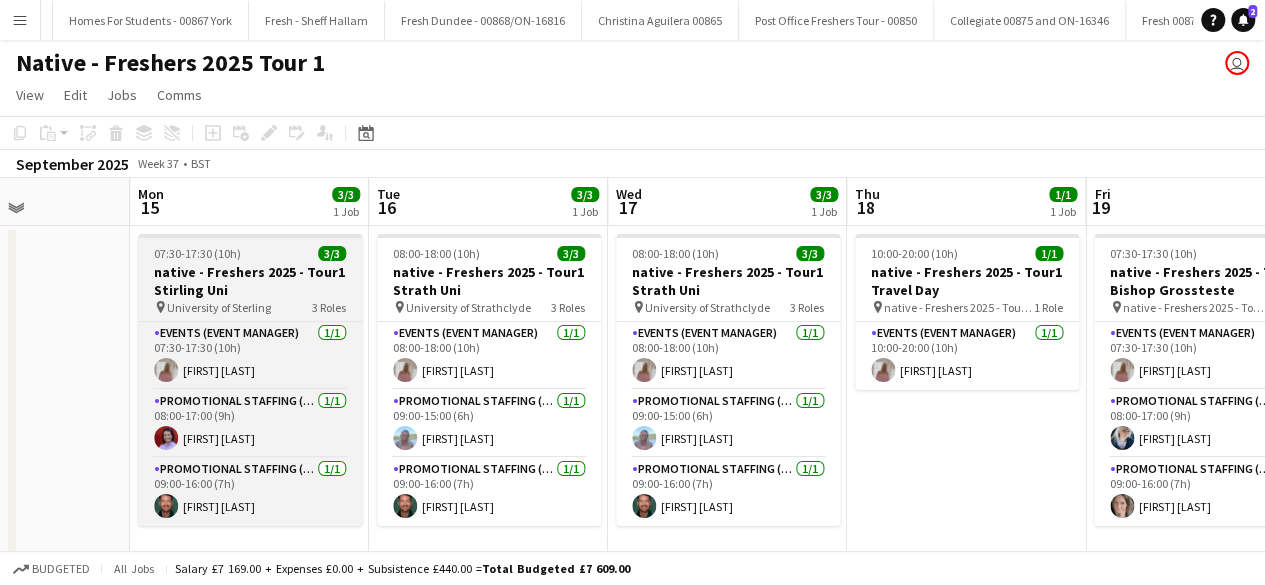 click on "07:30-17:30 (10h)    3/3" at bounding box center [250, 253] 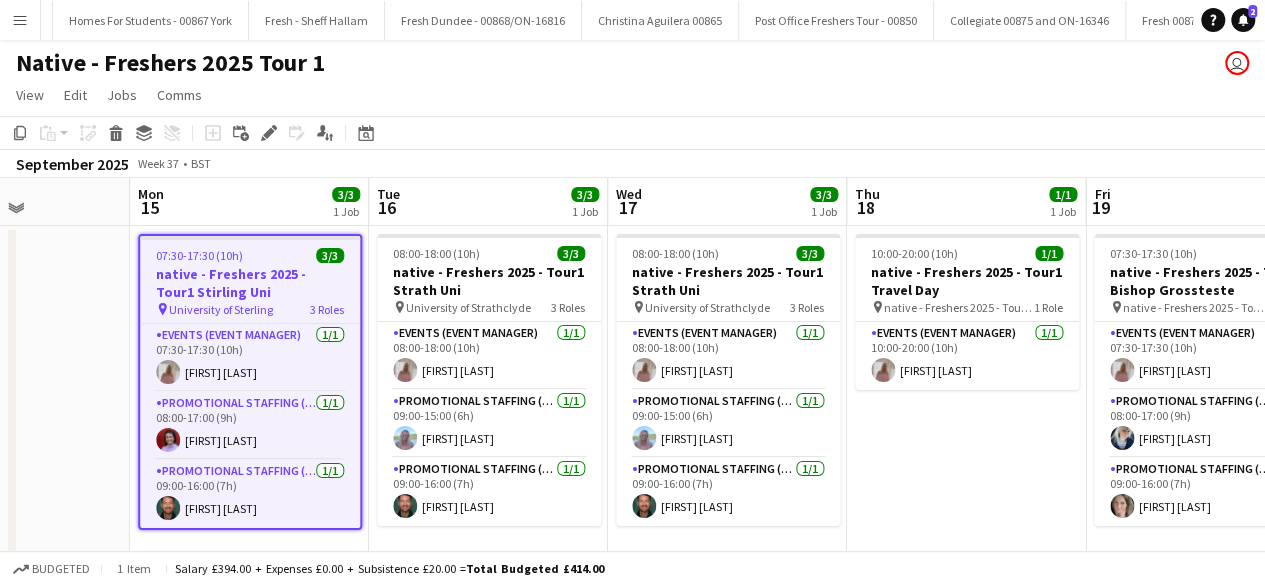 click on "10:00-20:00 (10h)    1/1   native - Freshers 2025 - Tour1 Travel Day
pin
native - Freshers 2025 - Tour1 Travel Day    1 Role   Events (Event Manager)   1/1   10:00-20:00 (10h)
[FIRST] [LAST]" at bounding box center (966, 397) 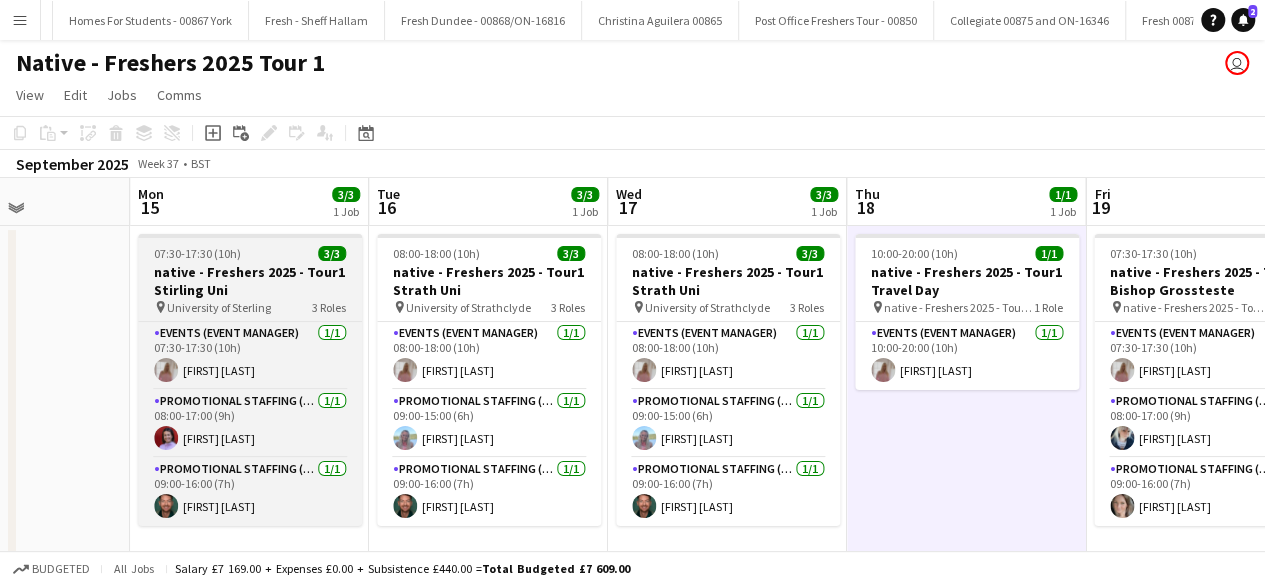 click on "07:30-17:30 (10h)    3/3" at bounding box center (250, 253) 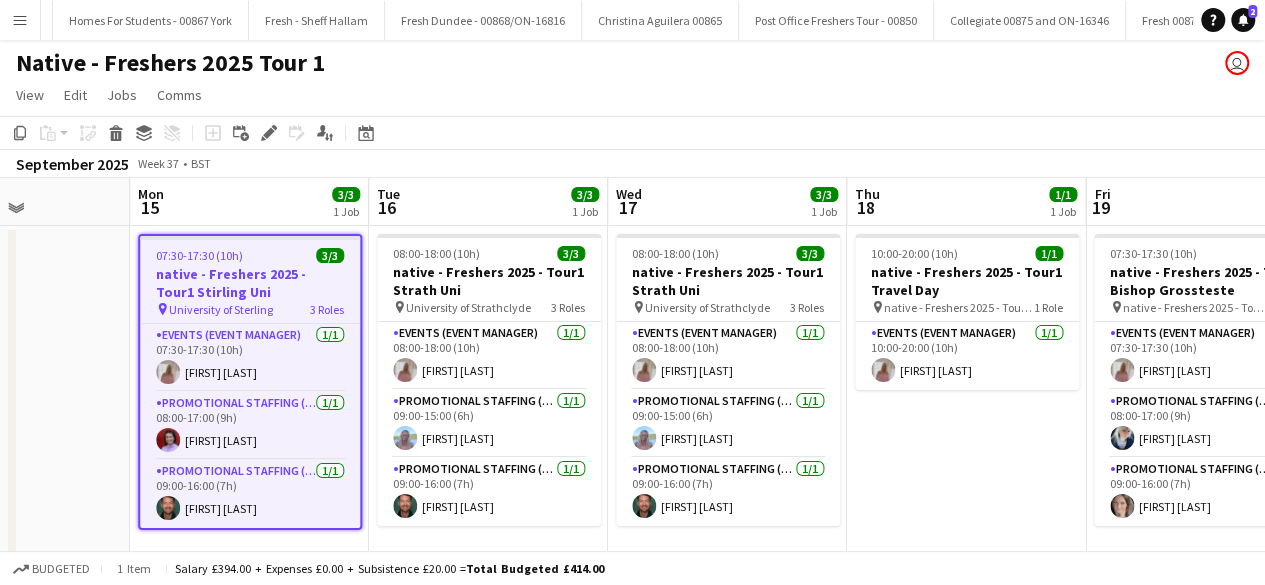 click on "07:30-17:30 (10h)    3/3" at bounding box center (250, 255) 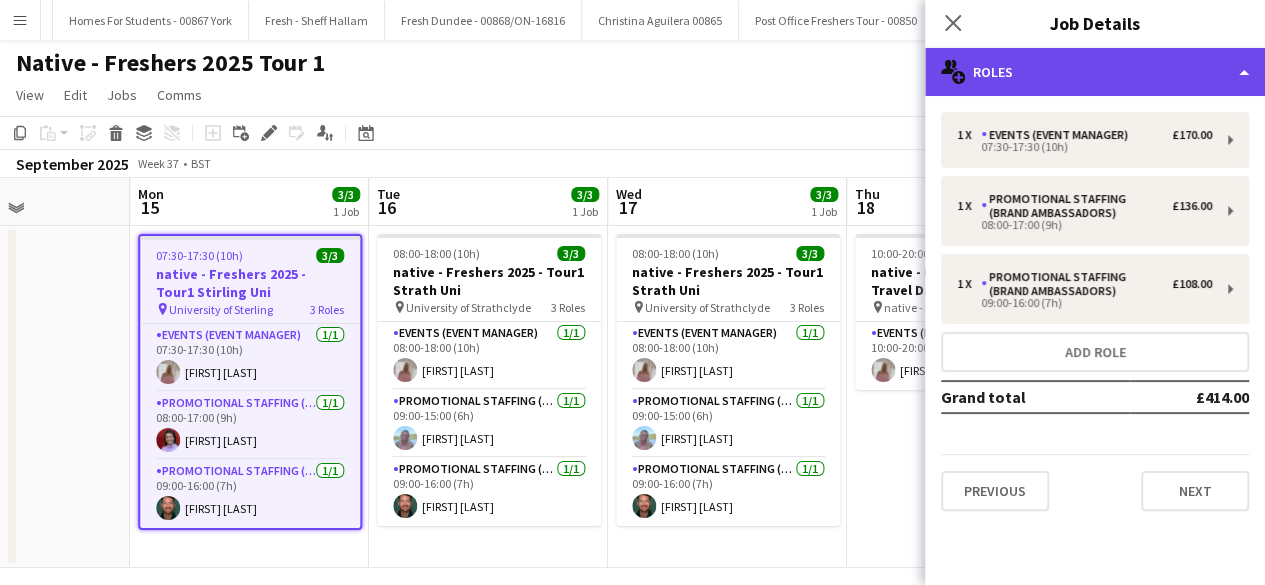 click on "multiple-users-add
Roles" 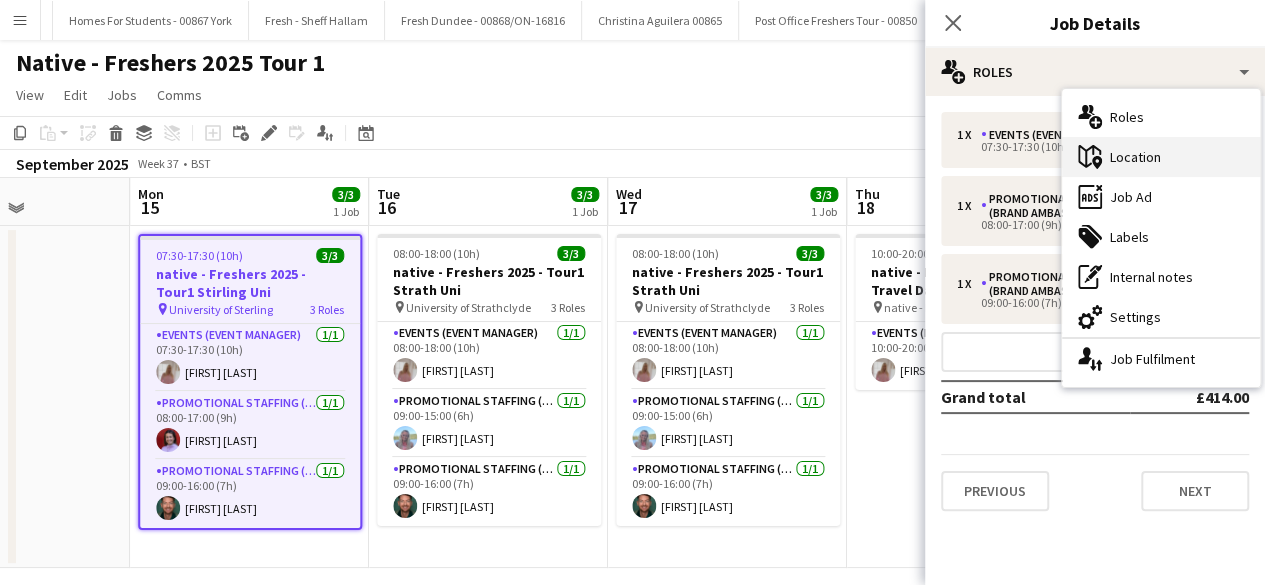 click on "maps-pin-1
Location" at bounding box center [1161, 157] 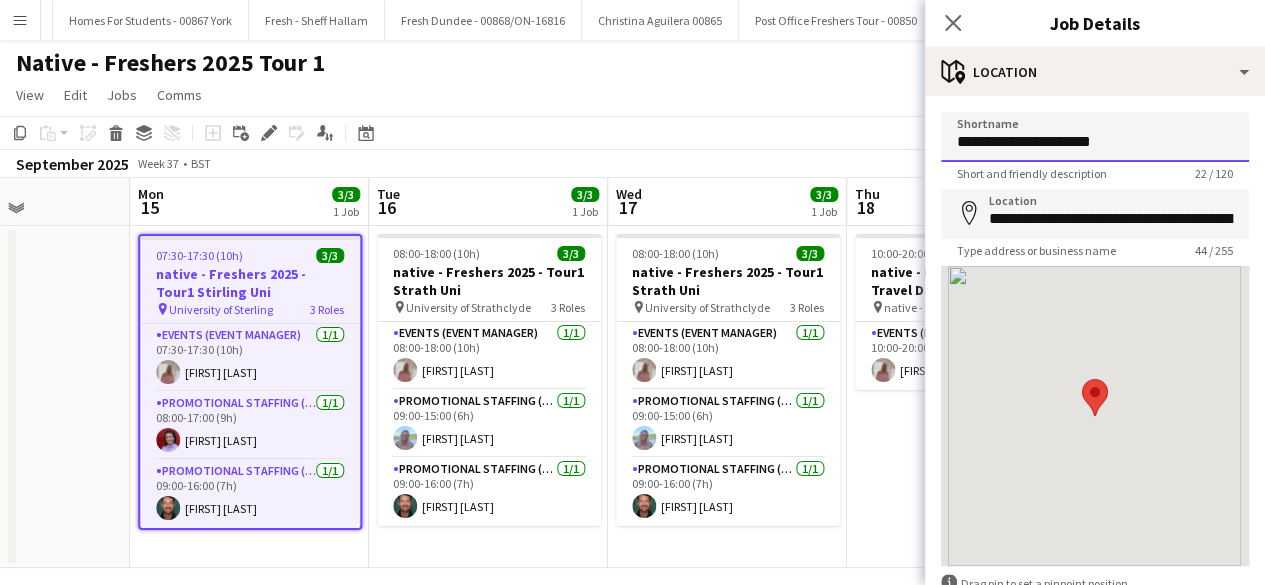 click on "**********" at bounding box center [1095, 137] 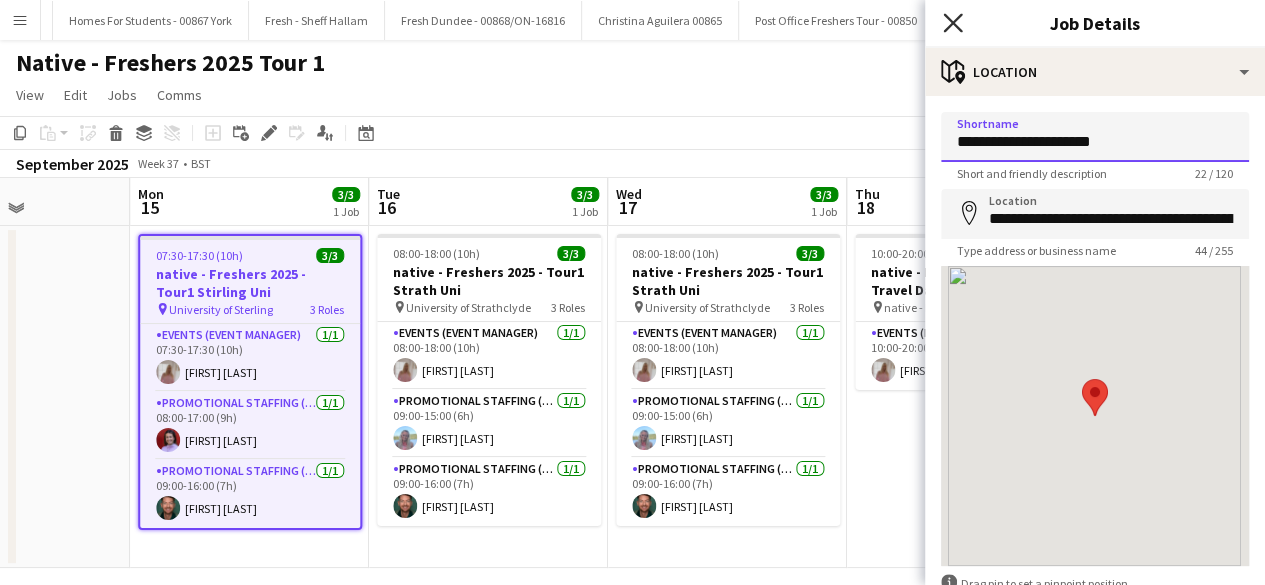 type on "**********" 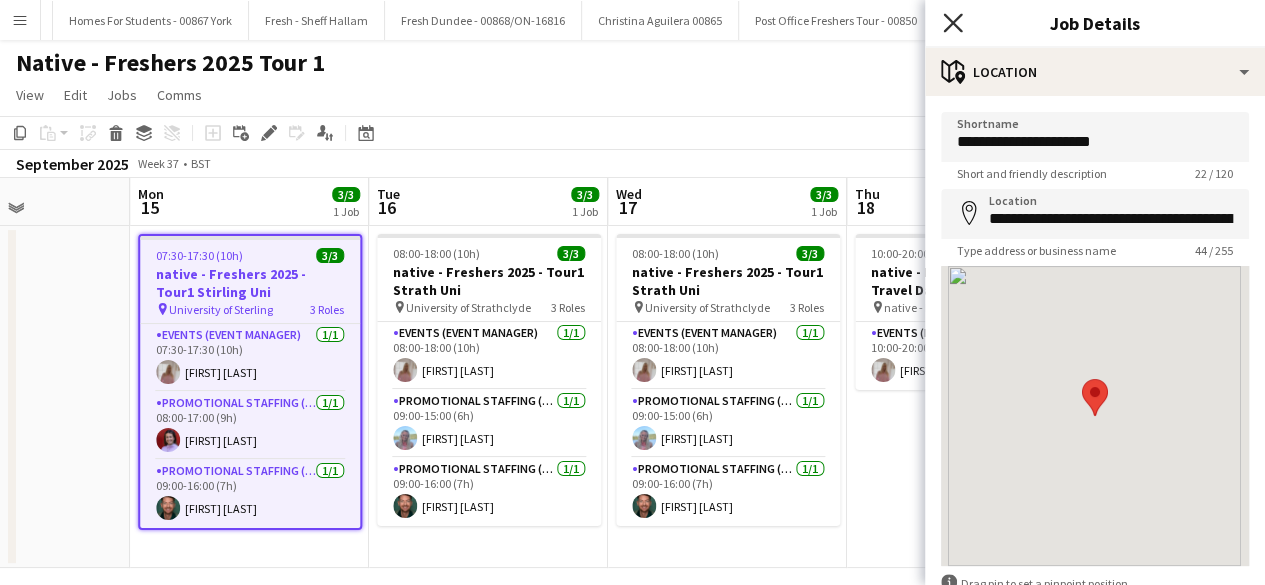 click on "Close pop-in" 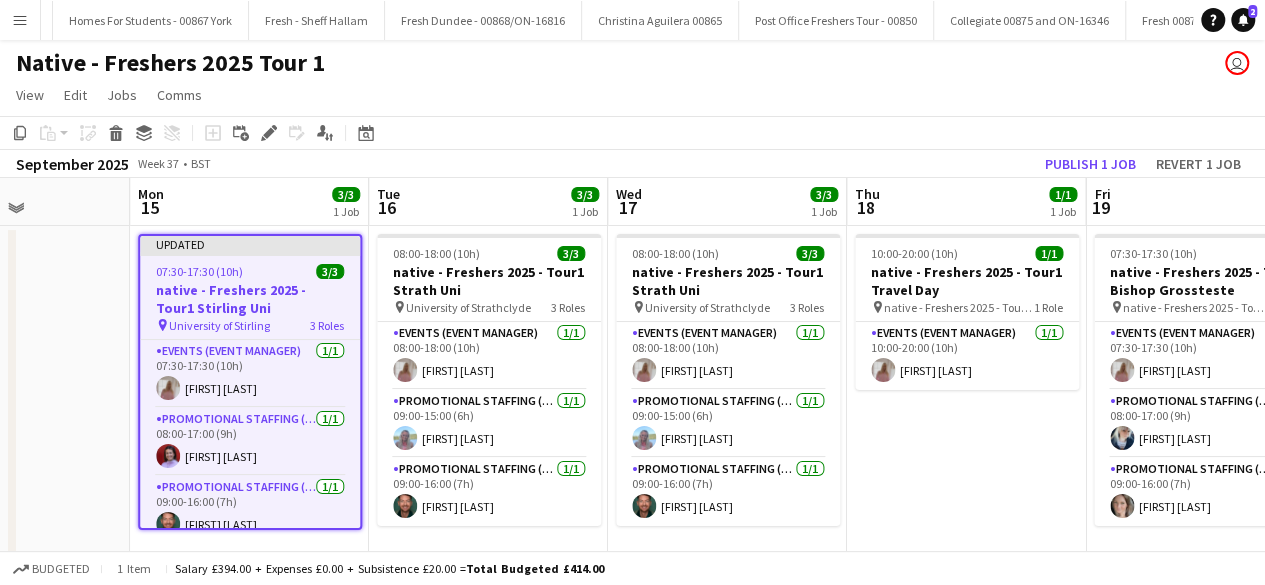 click on "10:00-20:00 (10h)    1/1   native - Freshers 2025 - Tour1 Travel Day
pin
native - Freshers 2025 - Tour1 Travel Day    1 Role   Events (Event Manager)   1/1   10:00-20:00 (10h)
[FIRST] [LAST]" at bounding box center [966, 397] 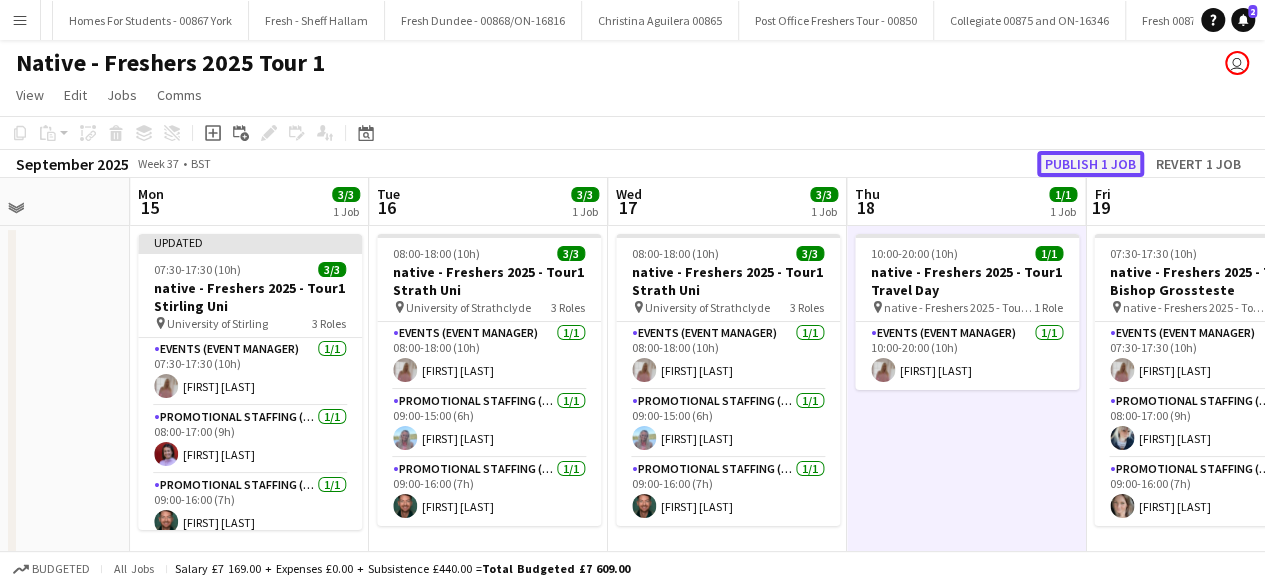 click on "Publish 1 job" 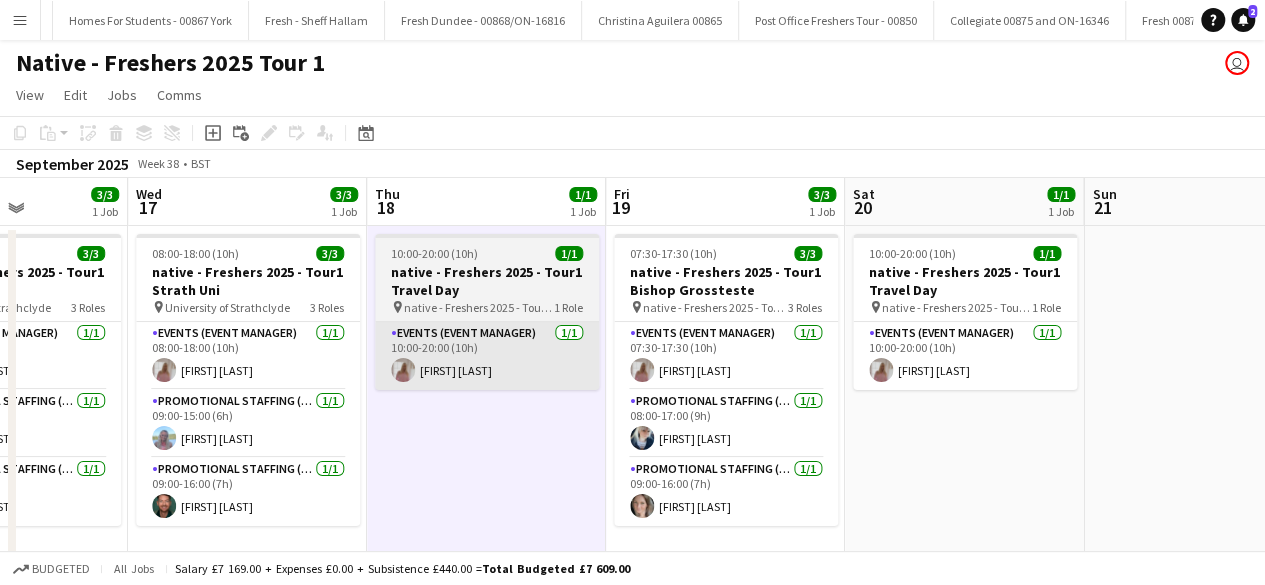 scroll, scrollTop: 0, scrollLeft: 830, axis: horizontal 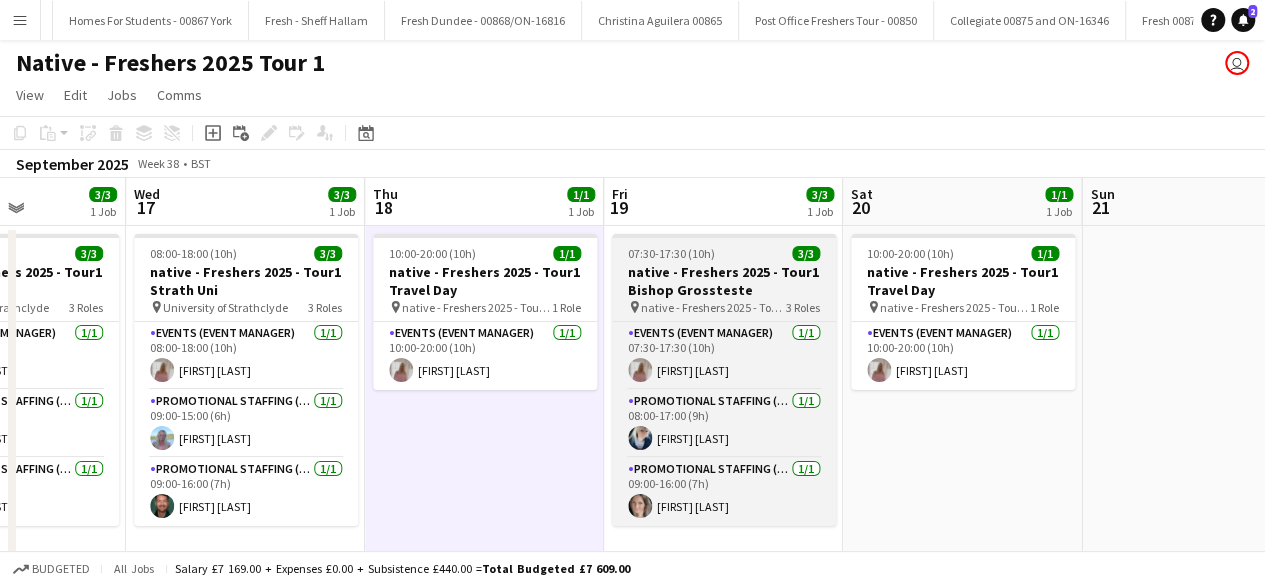 click on "07:30-17:30 (10h)    3/3   native - Freshers 2025 - Tour1 Bishop Grossteste
pin
native - Freshers 2025 - Tour1 Bishop Grossteste   3 Roles   Events (Event Manager)   1/1   07:30-17:30 (10h)
[FIRST] [LAST]  Promotional Staffing (Brand Ambassadors)   1/1   08:00-17:00 (9h)
[FIRST] [LAST]  Promotional Staffing (Brand Ambassadors)   1/1   09:00-16:00 (7h)
[FIRST] [LAST]" at bounding box center [724, 380] 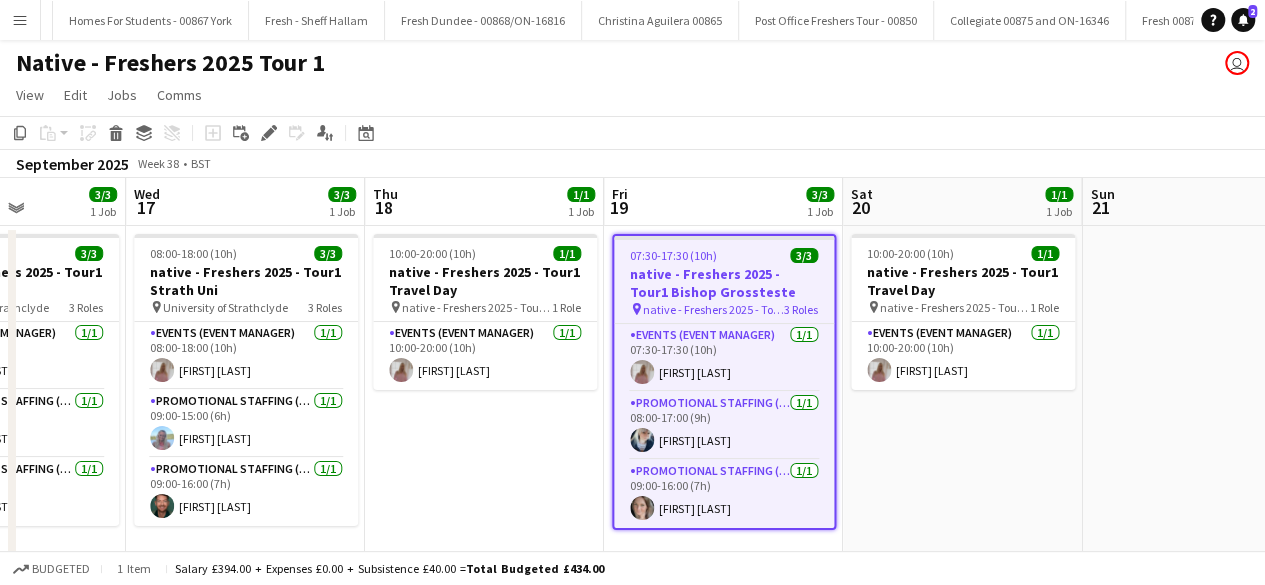 click on "07:30-17:30 (10h)    3/3   native - Freshers 2025 - Tour1 Bishop Grossteste
pin
native - Freshers 2025 - Tour1 Bishop Grossteste   3 Roles   Events (Event Manager)   1/1   07:30-17:30 (10h)
[FIRST] [LAST]  Promotional Staffing (Brand Ambassadors)   1/1   08:00-17:00 (9h)
[FIRST] [LAST]  Promotional Staffing (Brand Ambassadors)   1/1   09:00-16:00 (7h)
[FIRST] [LAST]" at bounding box center [724, 382] 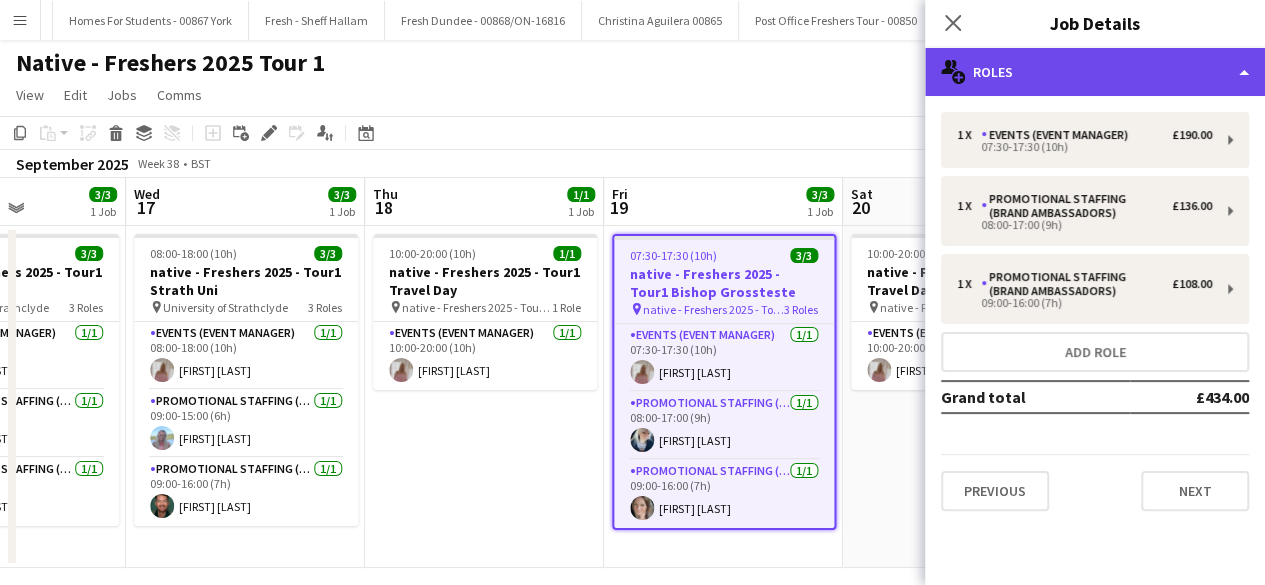 click on "multiple-users-add
Roles" 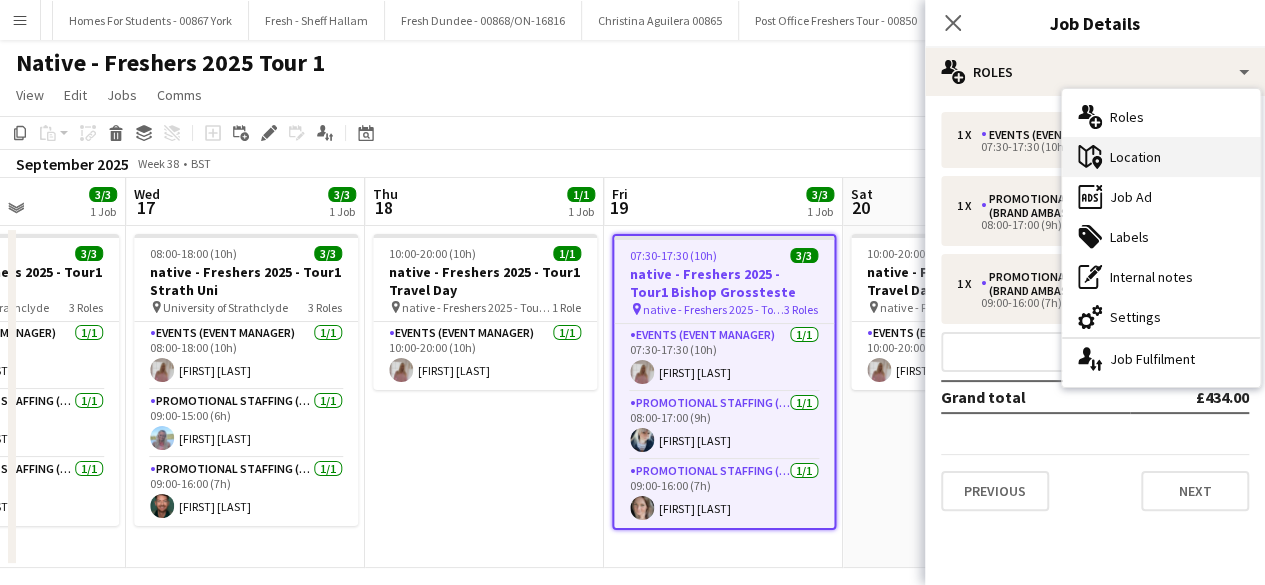 click on "maps-pin-1
Location" at bounding box center [1161, 157] 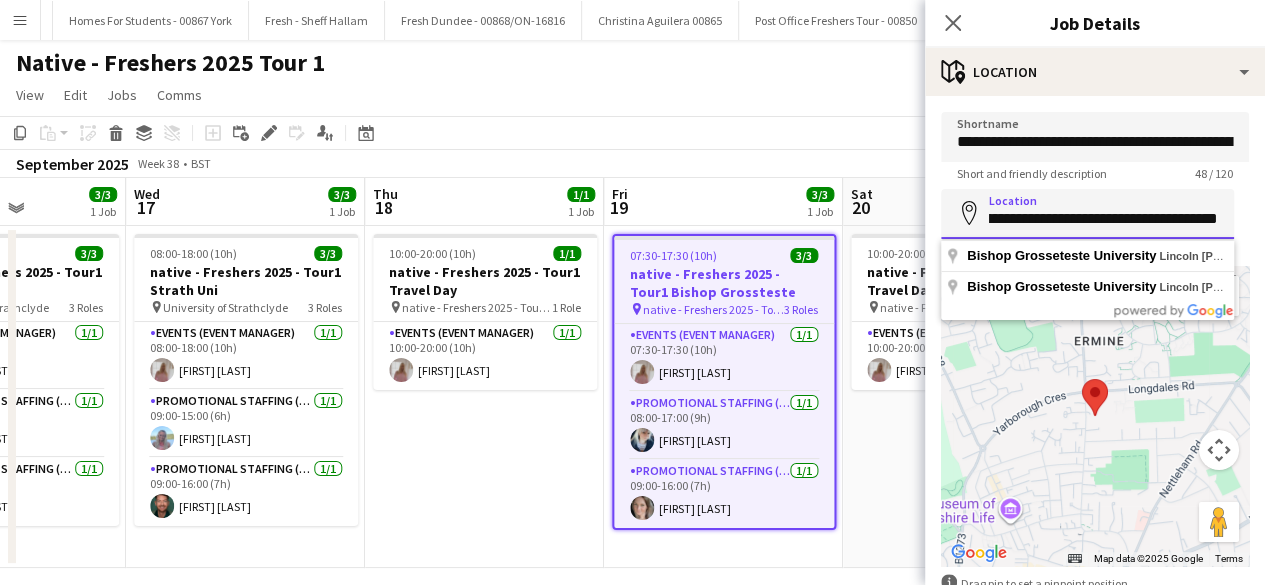 scroll, scrollTop: 0, scrollLeft: 107, axis: horizontal 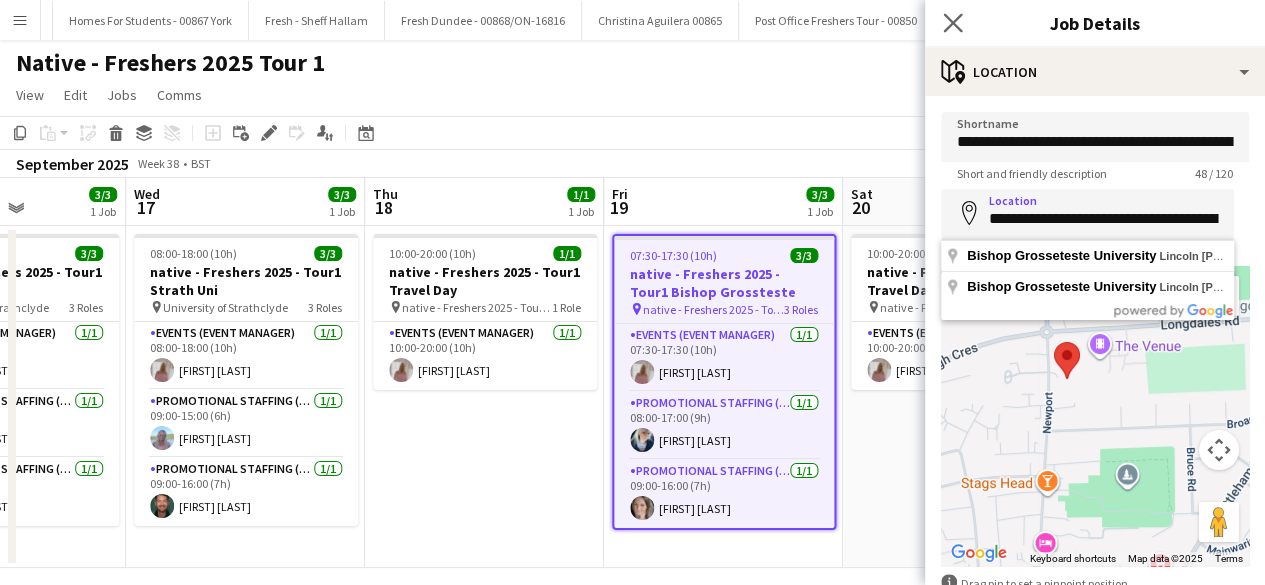click on "Close pop-in" 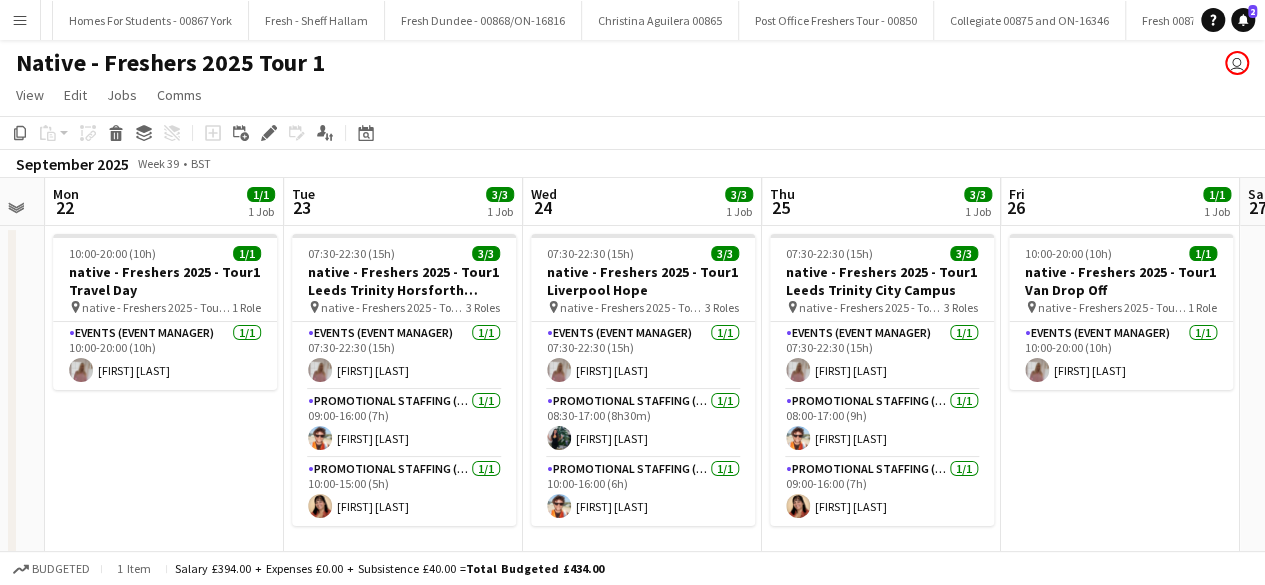 scroll, scrollTop: 0, scrollLeft: 434, axis: horizontal 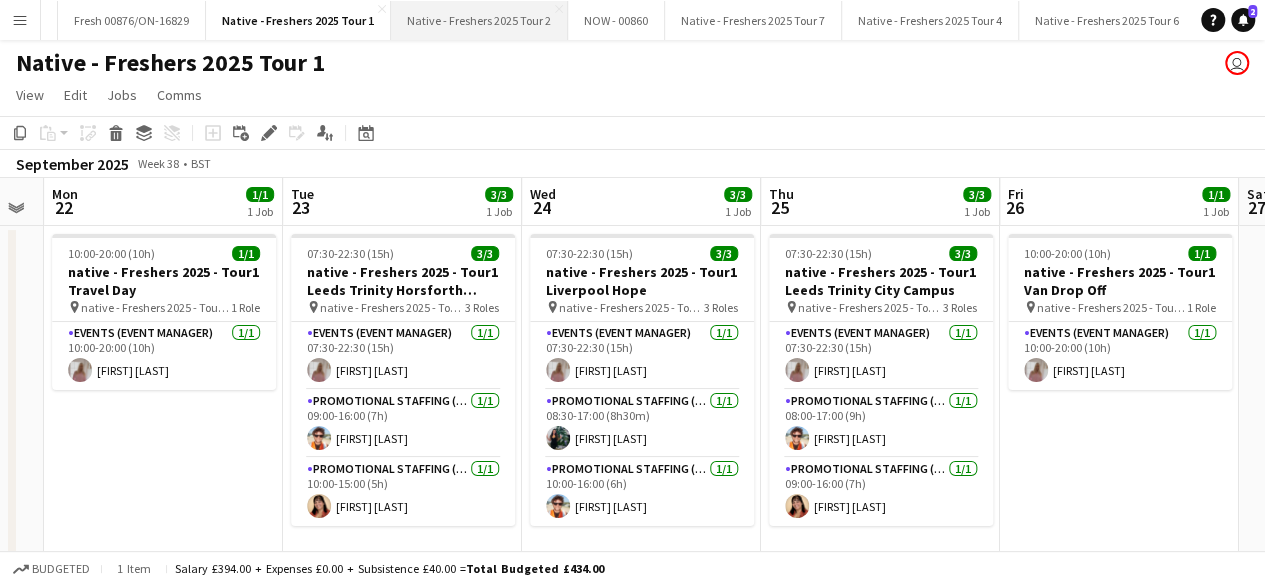 click on "Native - Freshers 2025 Tour 2
Close" at bounding box center (479, 20) 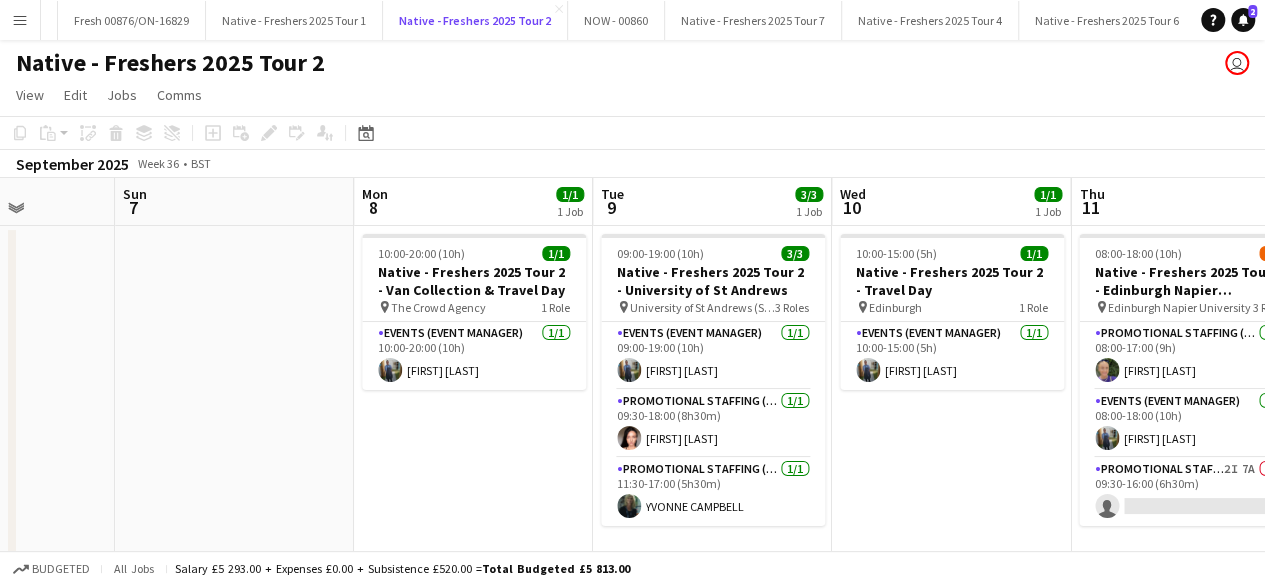 scroll, scrollTop: 0, scrollLeft: 841, axis: horizontal 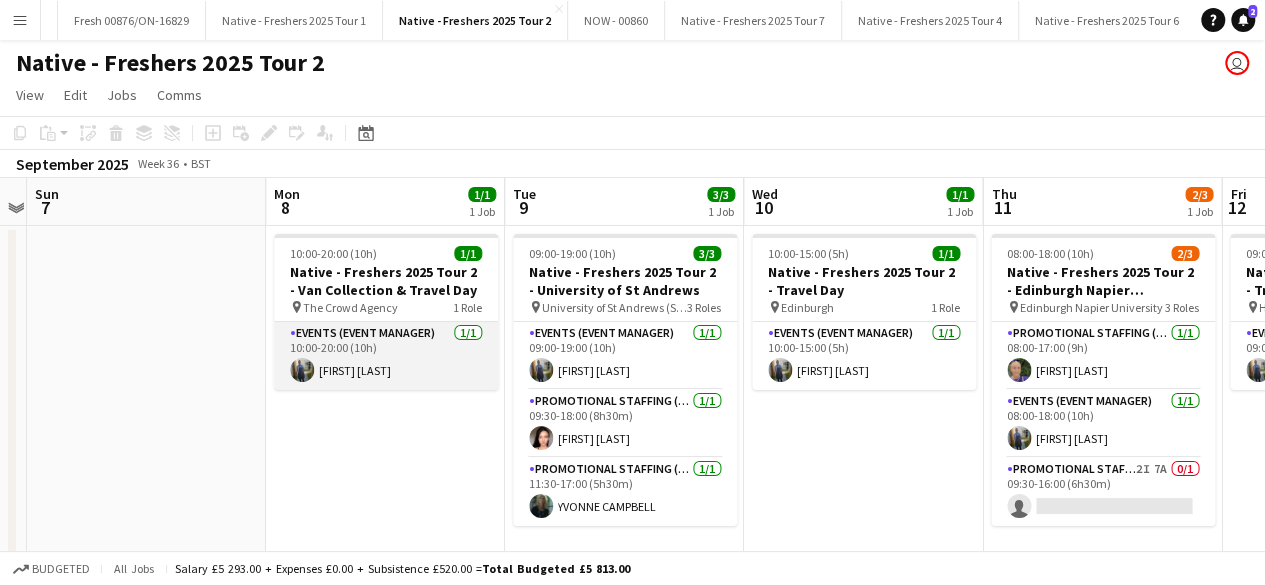 click on "Events (Event Manager)   1/1   10:00-20:00 (10h)
[FIRST] [LAST]" at bounding box center (386, 356) 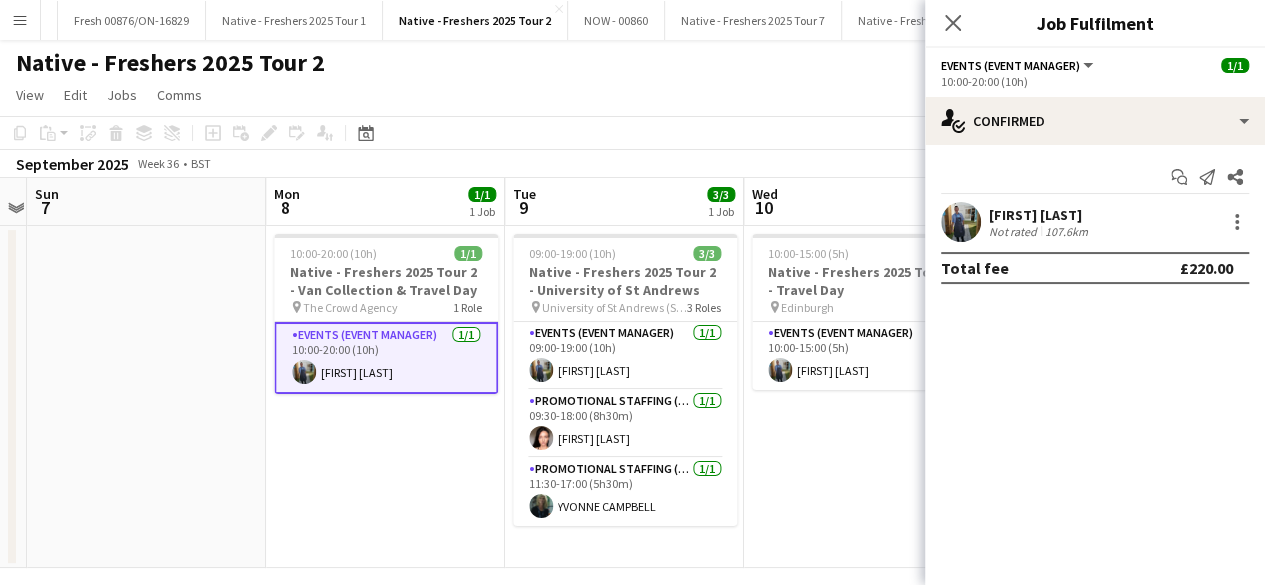 click at bounding box center [961, 222] 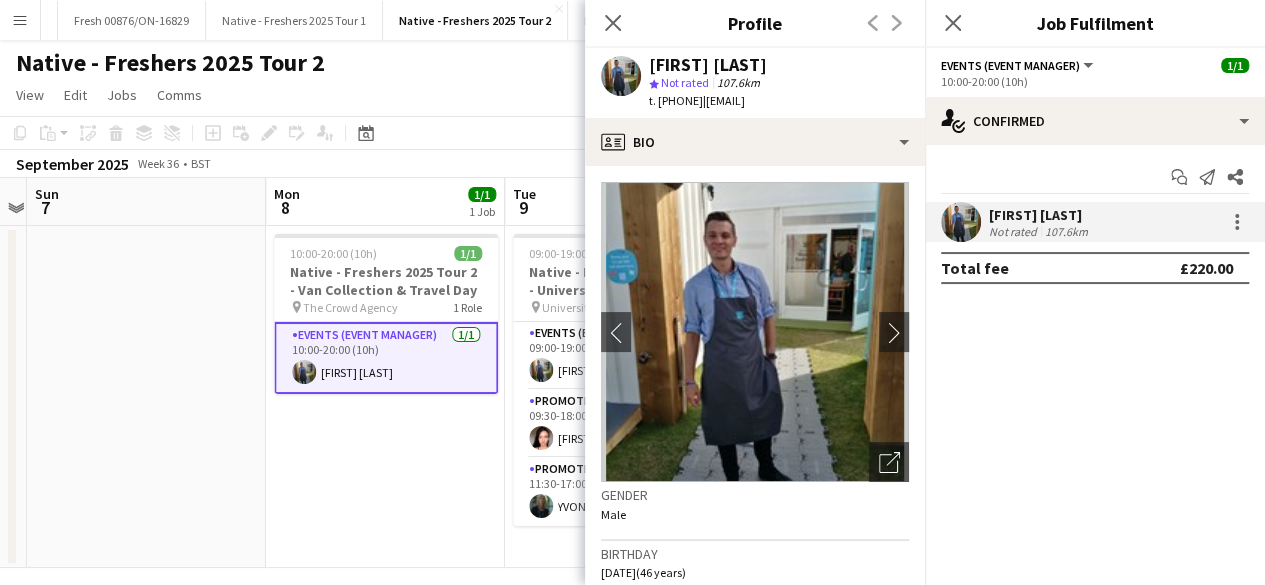 drag, startPoint x: 676, startPoint y: 105, endPoint x: 855, endPoint y: 112, distance: 179.13683 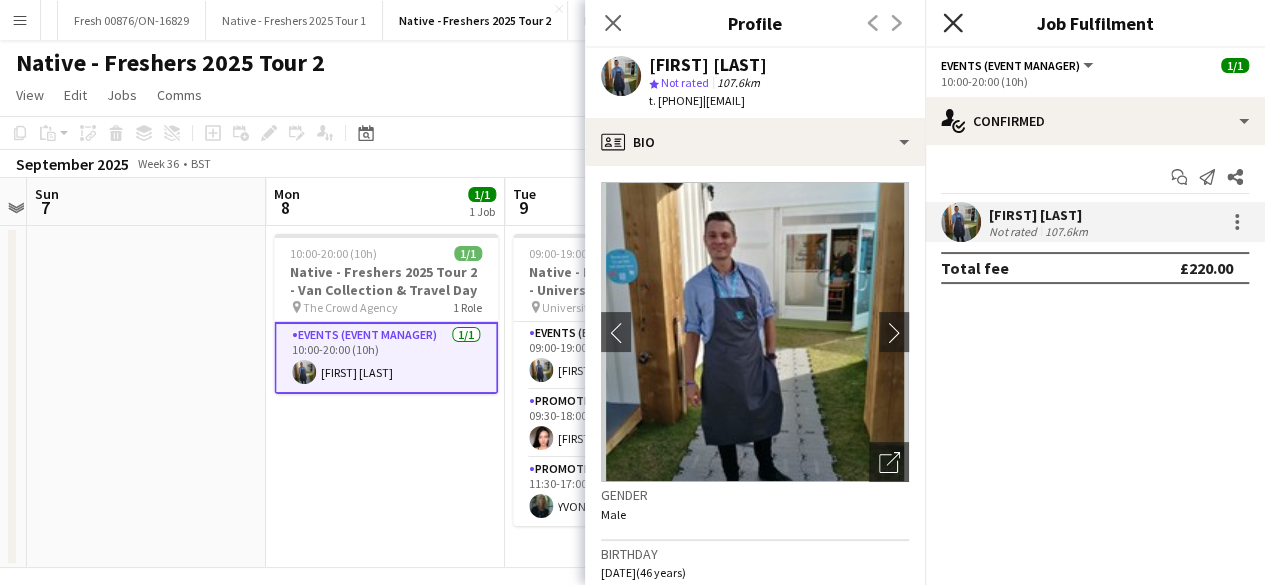 click on "Close pop-in" 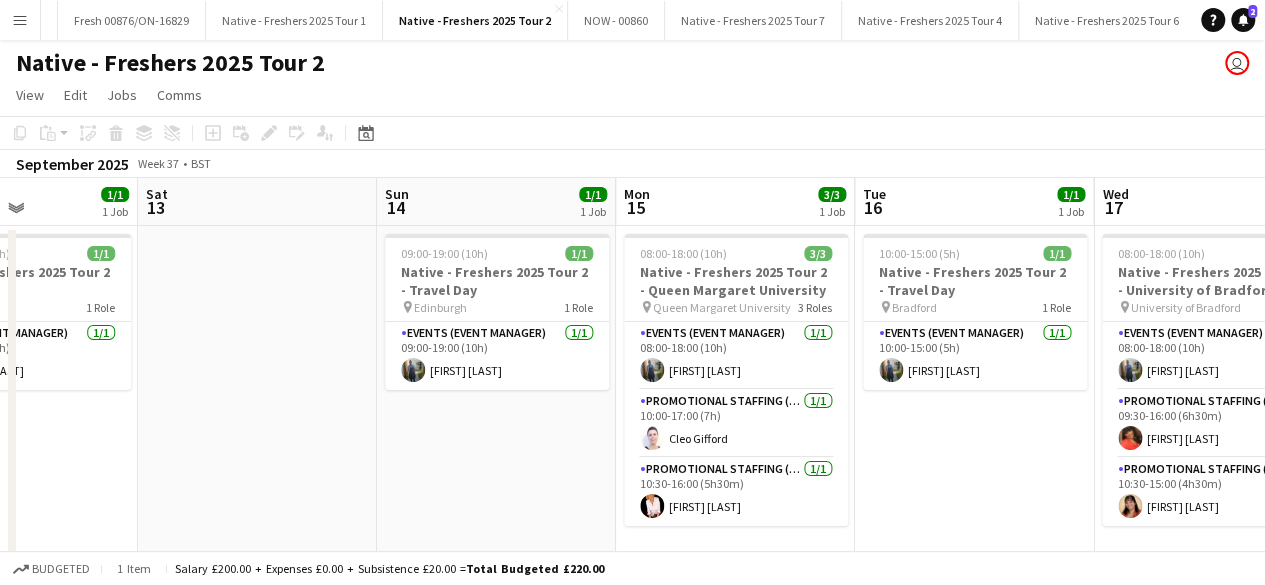 scroll, scrollTop: 0, scrollLeft: 916, axis: horizontal 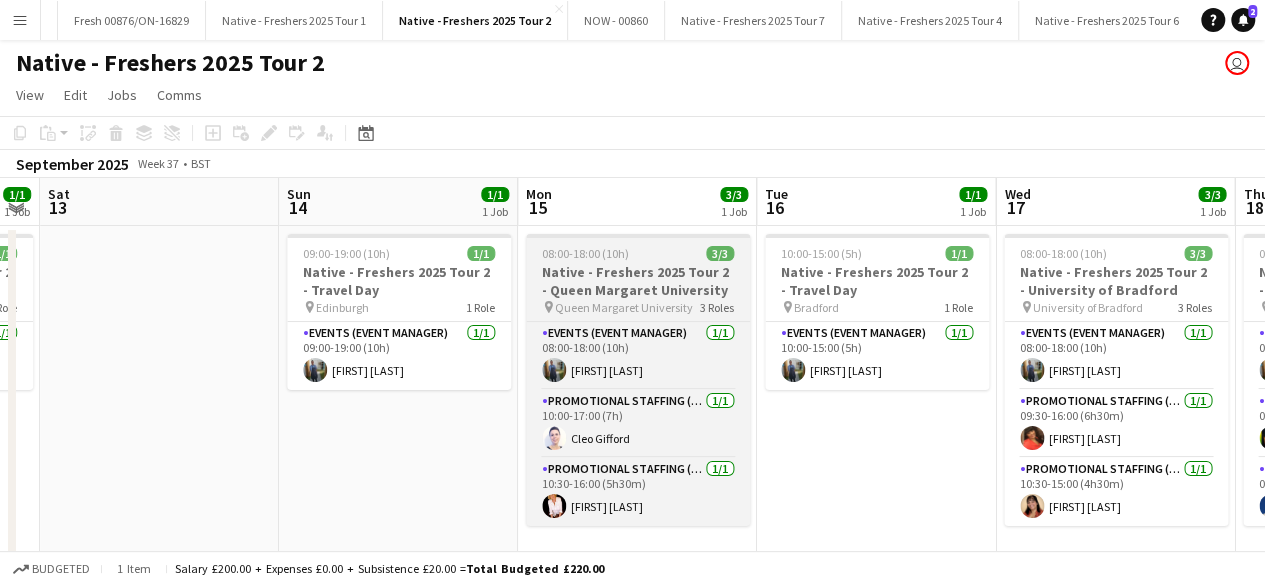 click on "08:00-18:00 (10h)    3/3" at bounding box center (638, 253) 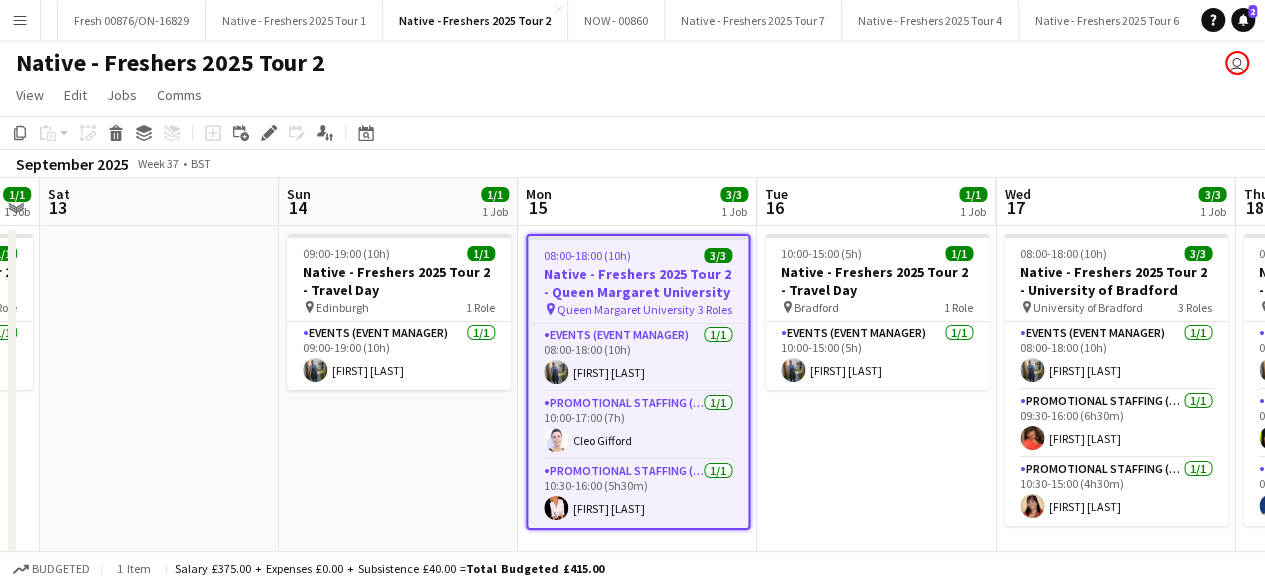 click on "08:00-18:00 (10h)    3/3" at bounding box center (638, 255) 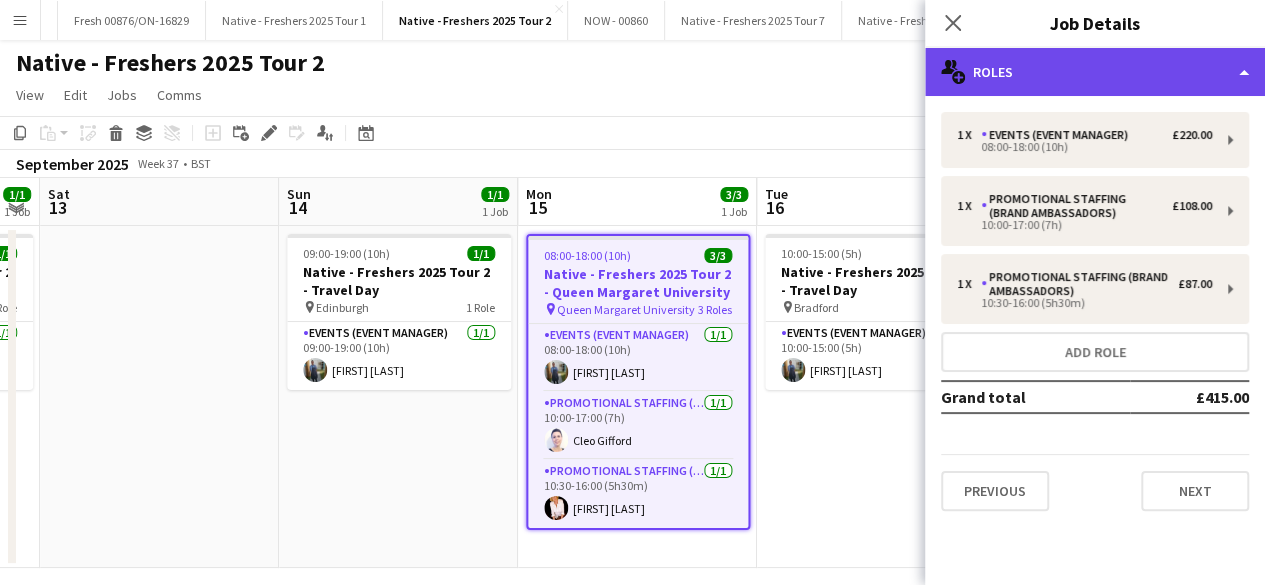 click on "multiple-users-add
Roles" 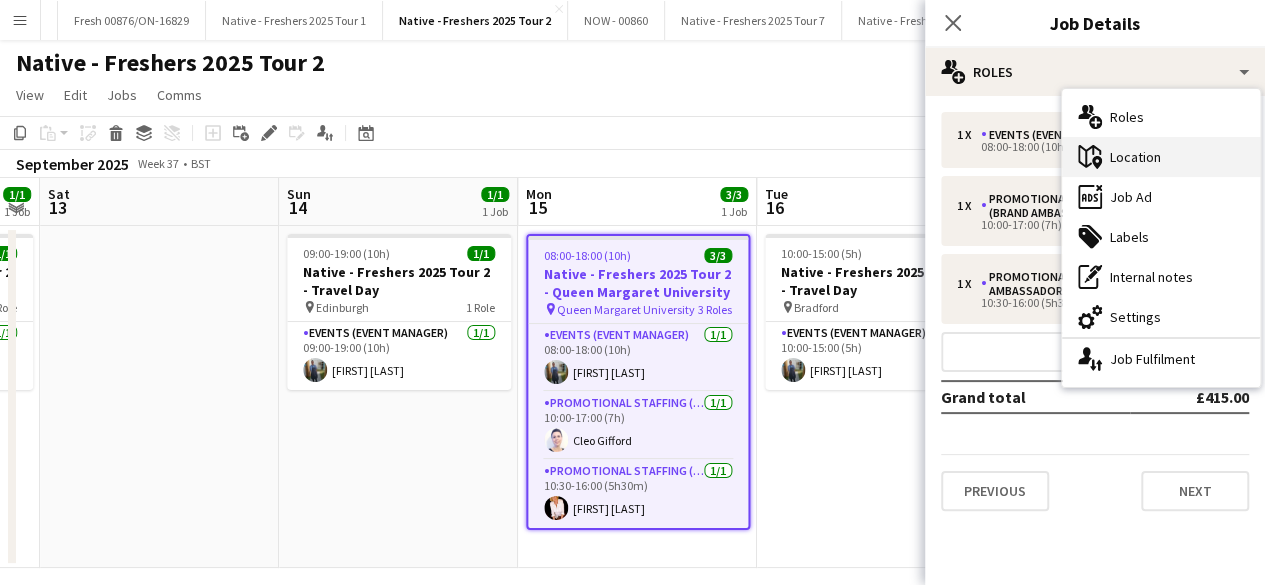 click on "maps-pin-1
Location" at bounding box center (1161, 157) 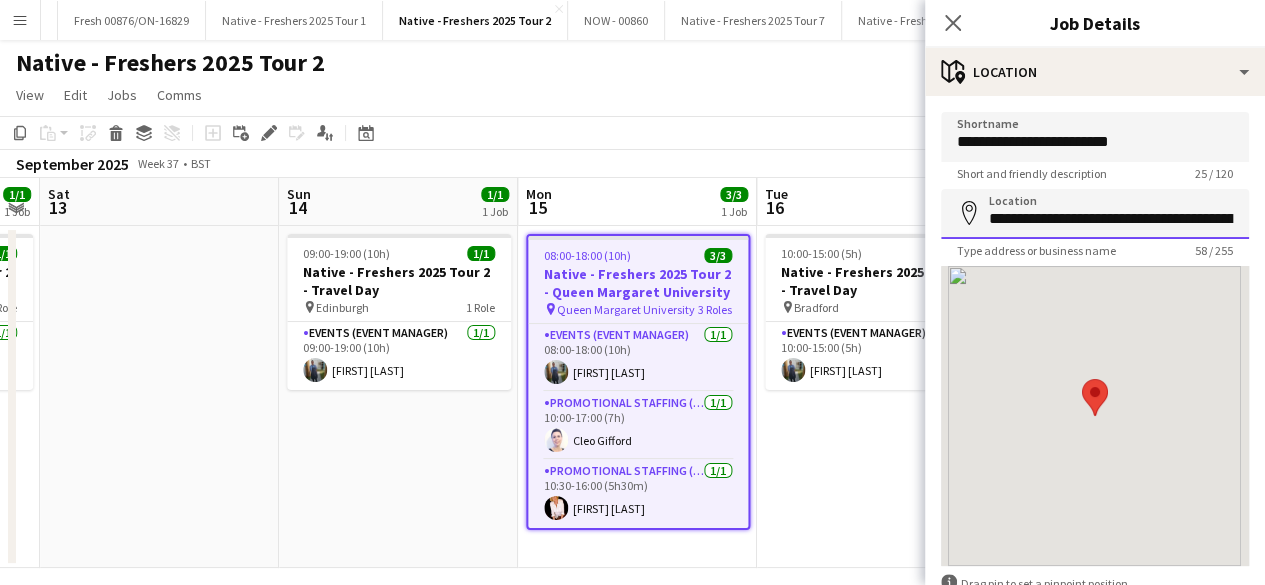 click on "**********" at bounding box center (1095, 214) 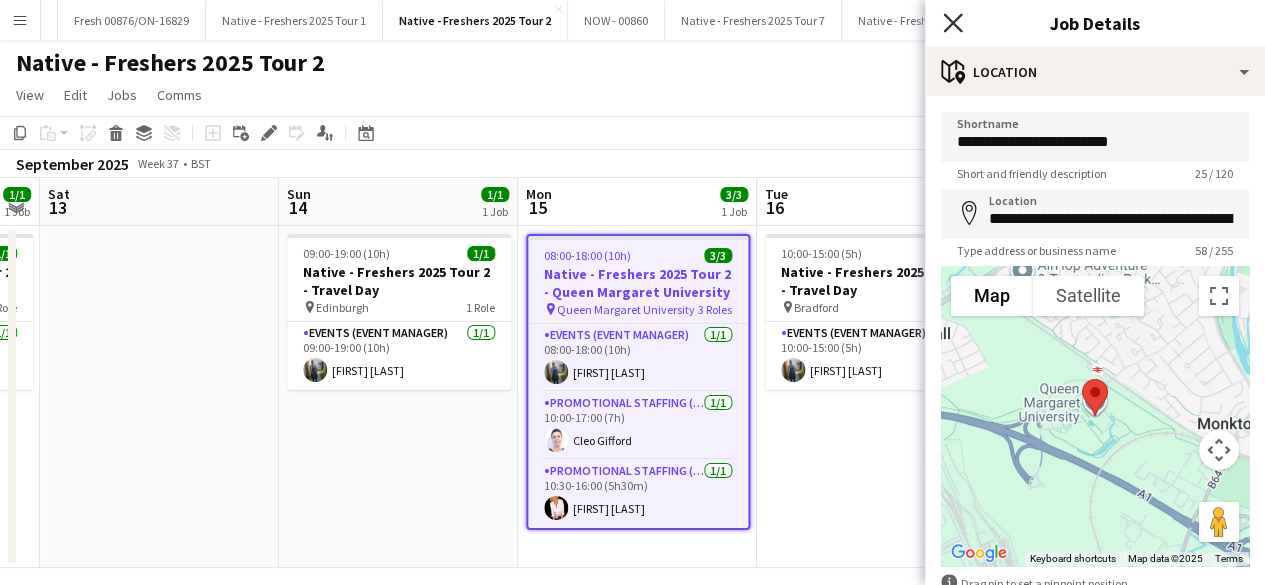 click on "Close pop-in" 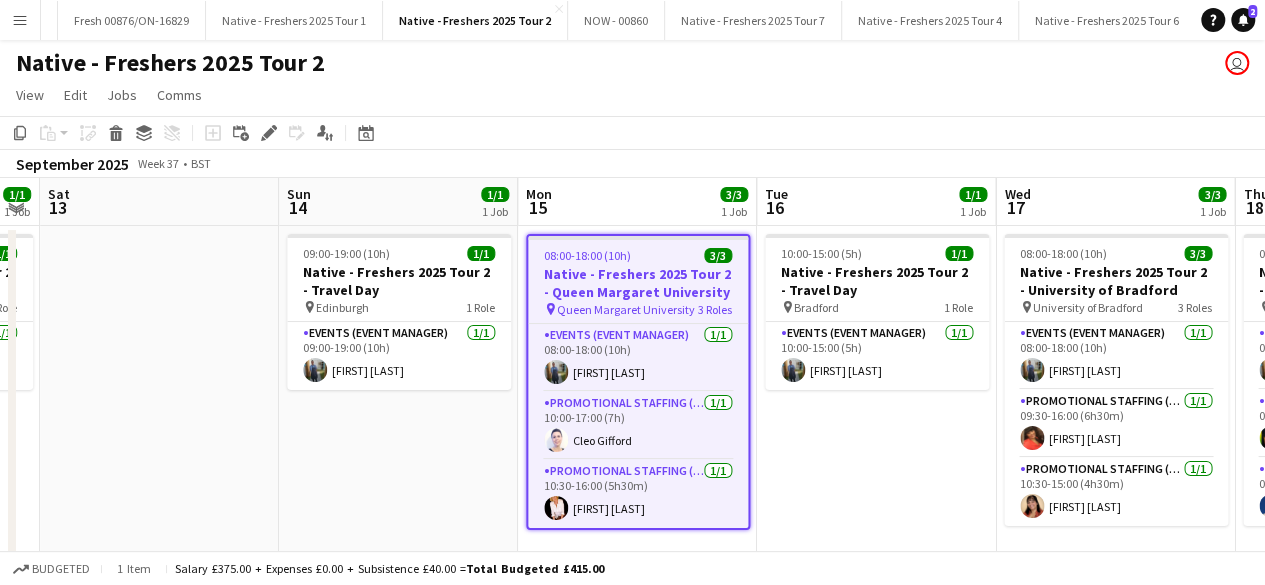 click on "Native - Freshers 2025 Tour 2 - Queen Margaret University" at bounding box center (638, 283) 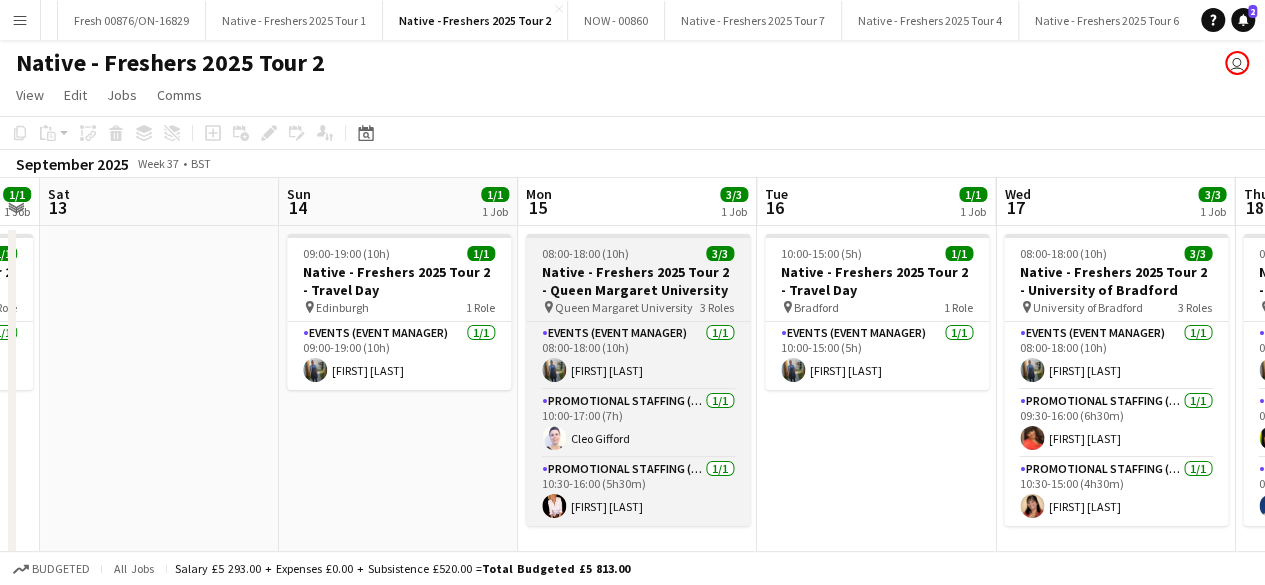 click on "Native - Freshers 2025 Tour 2 - Queen Margaret University" at bounding box center [638, 281] 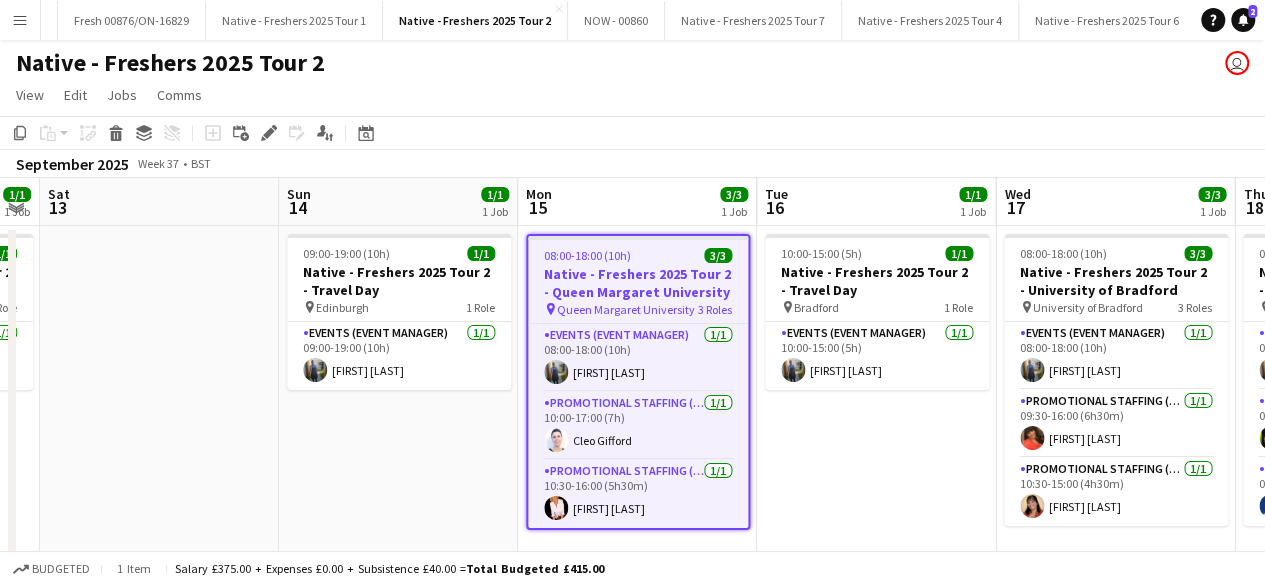 click on "Copy
Paste
Paste   Ctrl+V Paste with crew  Ctrl+Shift+V
Paste linked Job
Delete
Group
Ungroup
Add job
Add linked Job
Edit
Edit linked Job
Applicants
Date picker
AUG 2025 AUG 2025 Monday M Tuesday T Wednesday W Thursday T Friday F Saturday S Sunday S  AUG   1   2   3   4   5   6   7   8   9   10   11   12   13   14   15   16   17   18   19   20   21   22   23   24   25   26   27   28   29   30   31
Comparison range
Comparison range
Today" 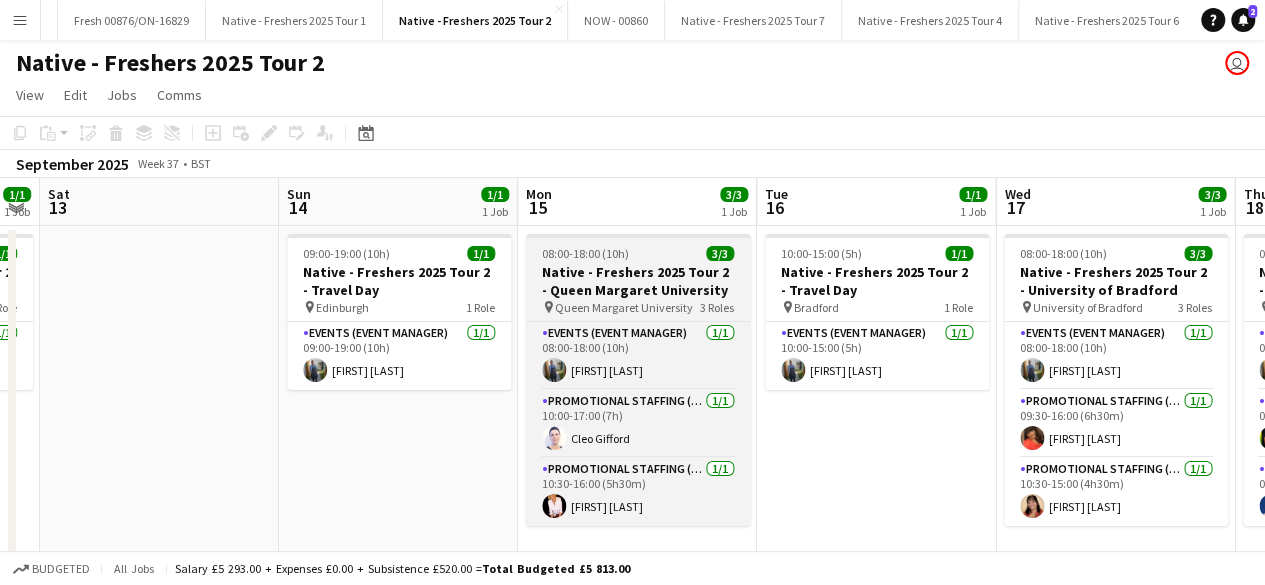 click on "Native - Freshers 2025 Tour 2 - Queen Margaret University" at bounding box center (638, 281) 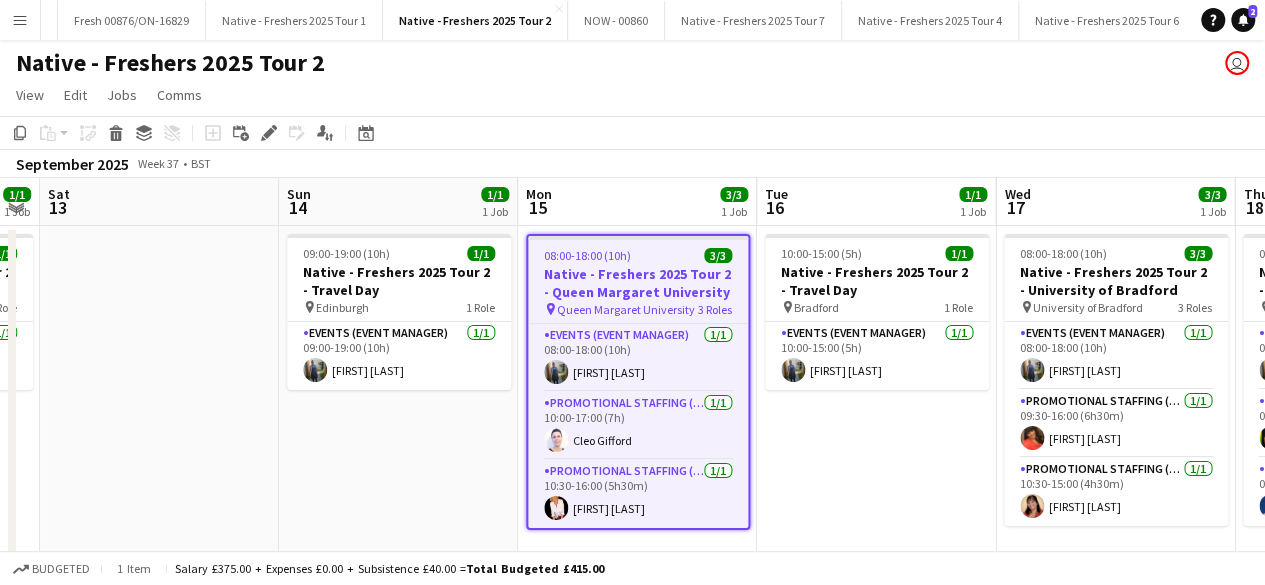 click on "Native - Freshers 2025 Tour 2 - Queen Margaret University" at bounding box center (638, 283) 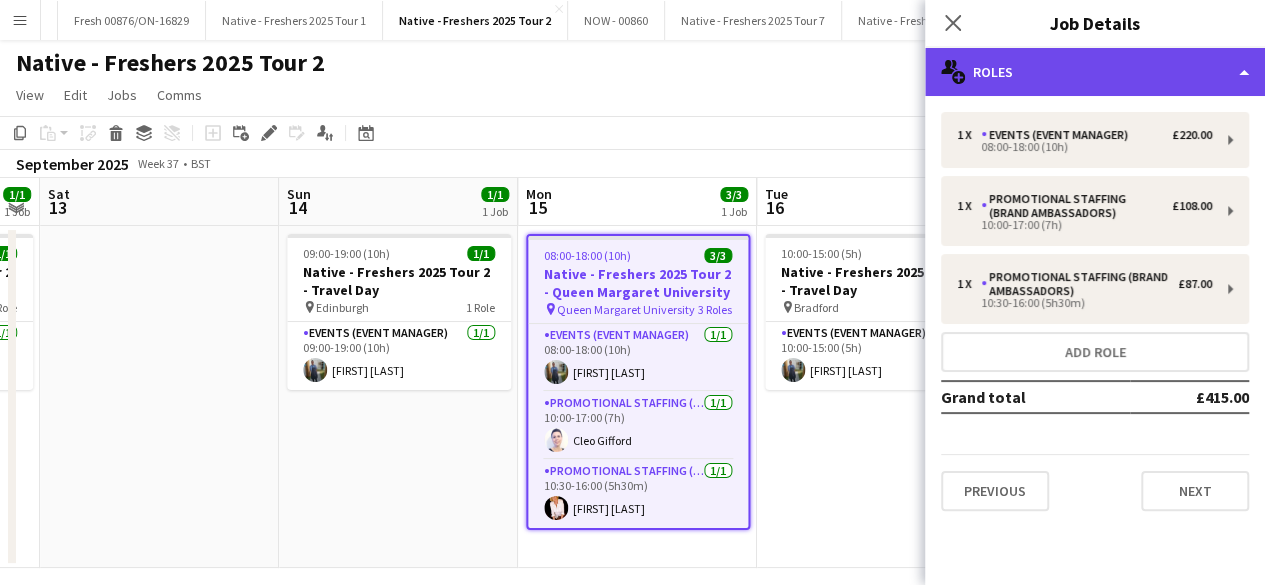 click on "multiple-users-add
Roles" 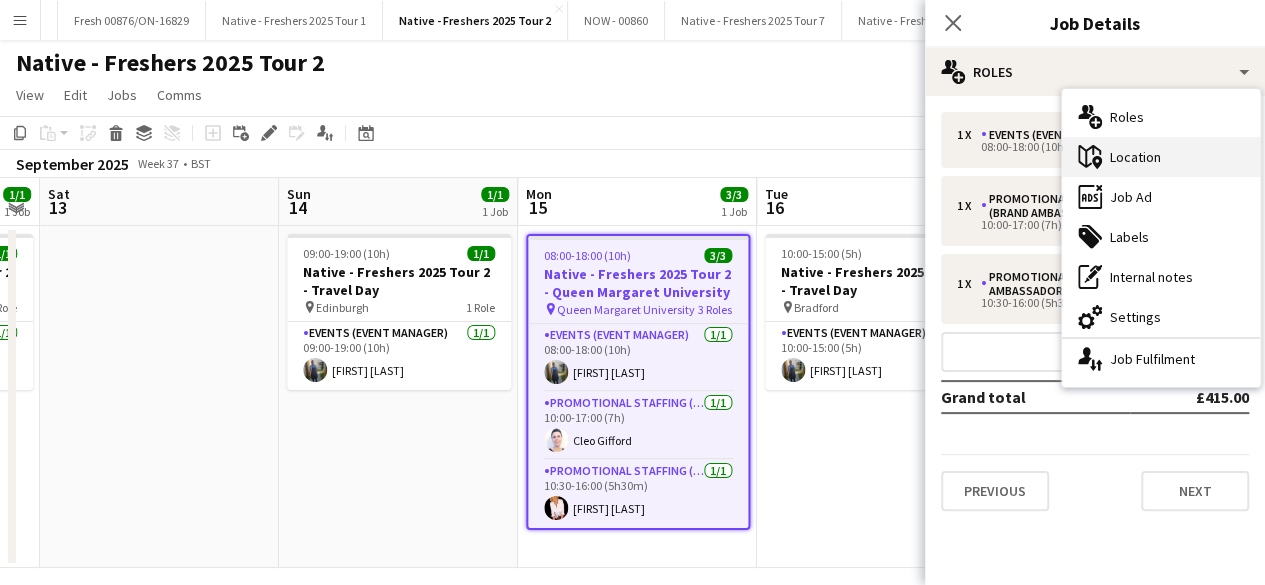 click on "maps-pin-1
Location" at bounding box center [1161, 157] 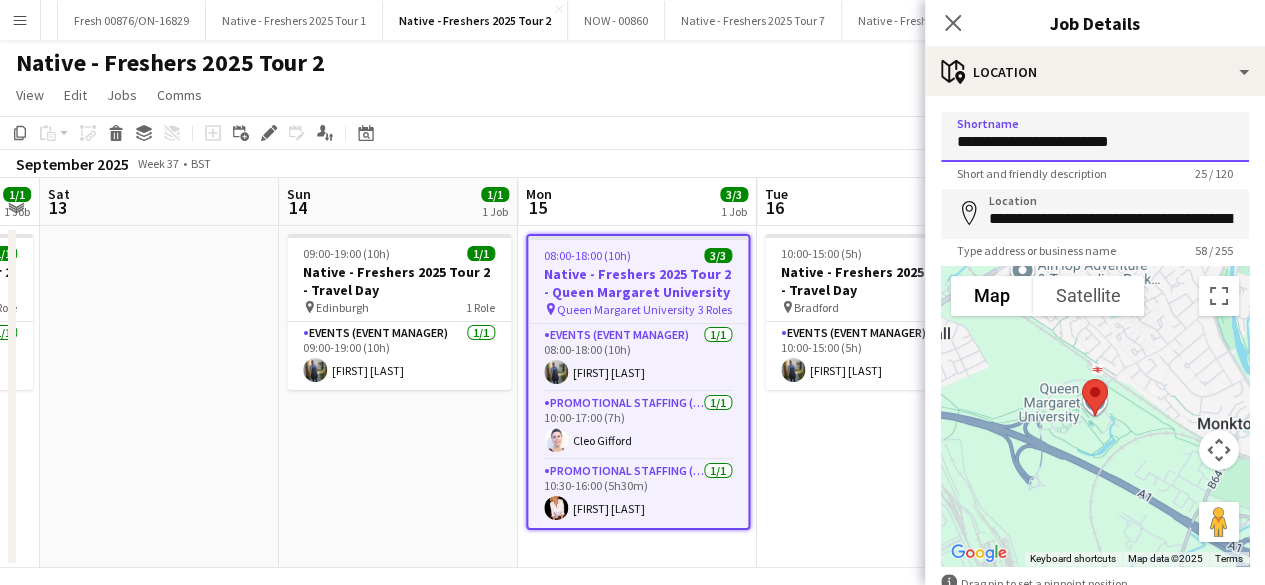 drag, startPoint x: 1160, startPoint y: 133, endPoint x: 943, endPoint y: 137, distance: 217.03687 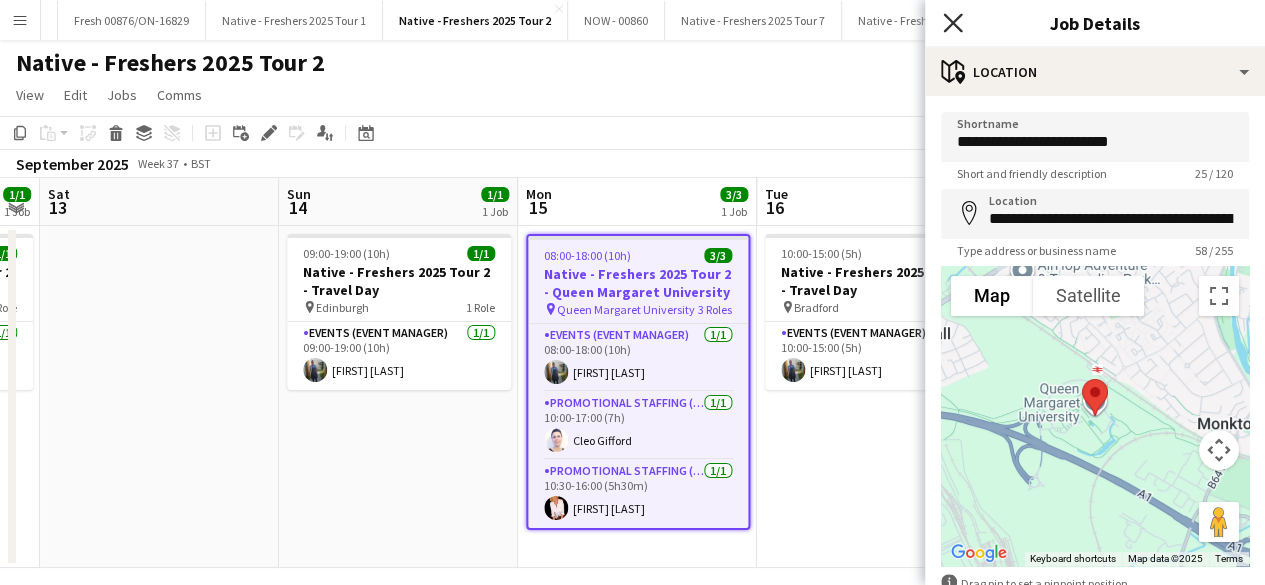 click 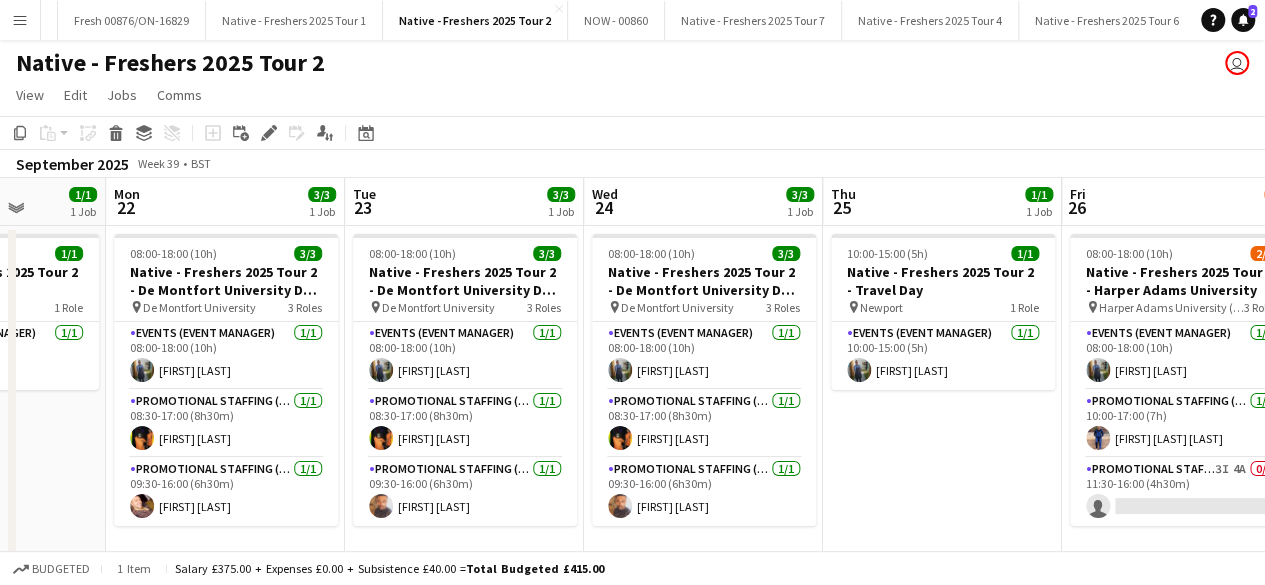 scroll, scrollTop: 0, scrollLeft: 597, axis: horizontal 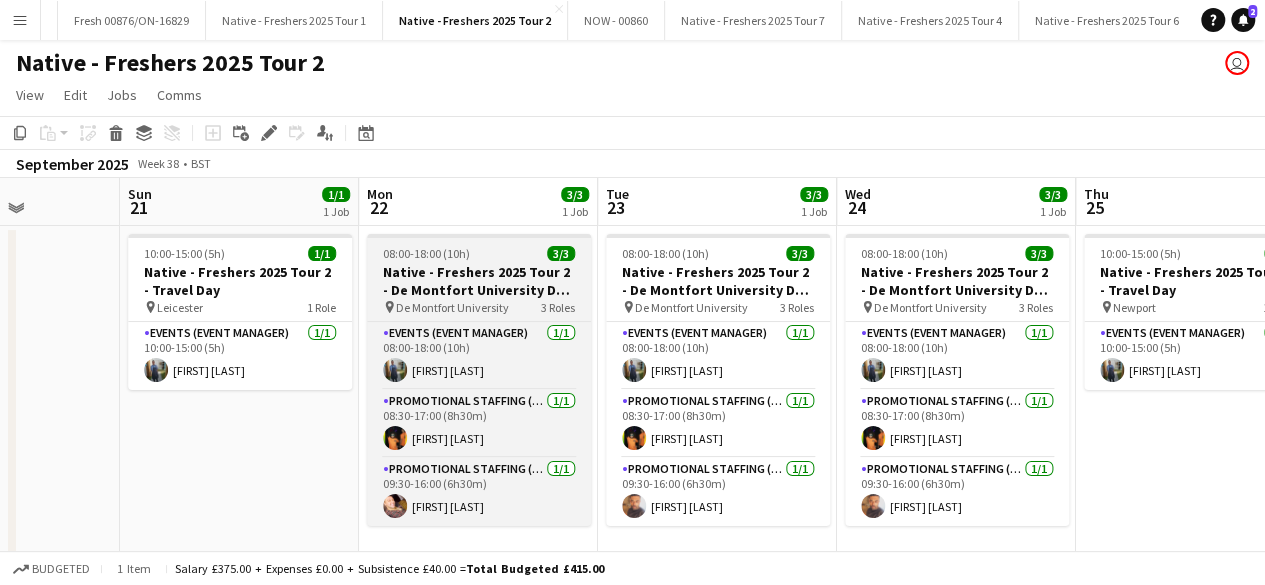click on "Native - Freshers 2025 Tour 2 - De Montfort University Day 1" at bounding box center (479, 281) 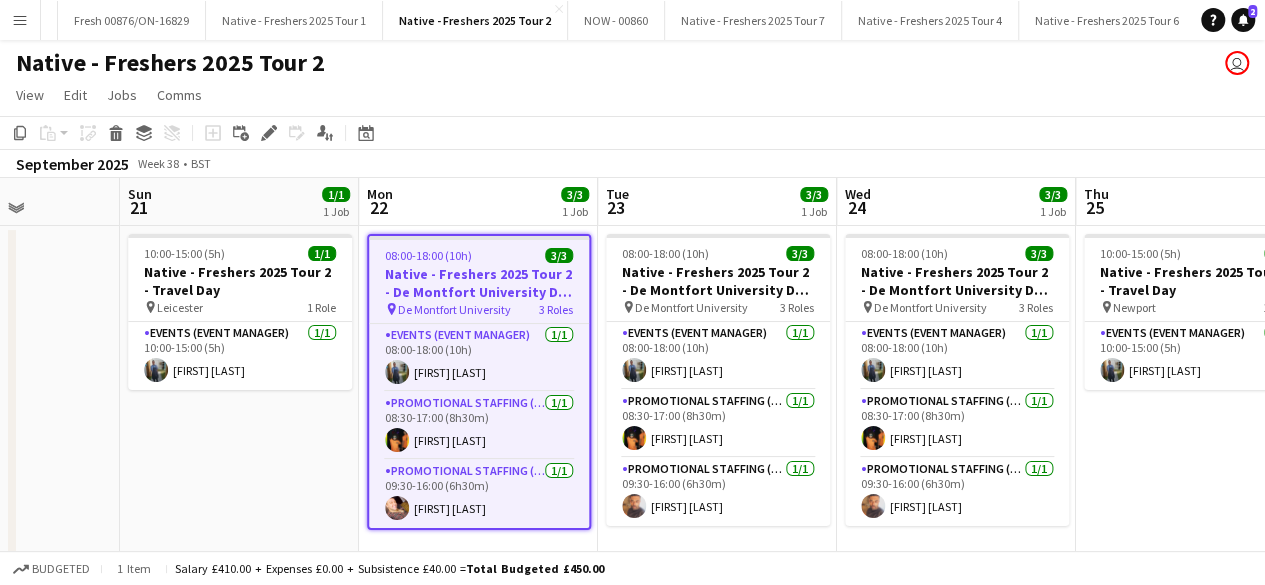 click on "08:00-18:00 (10h)    3/3   Native - Freshers 2025 Tour 2 - De Montfort University Day 1
pin
De Montfort University   3 Roles   Events (Event Manager)   1/1   08:00-18:00 (10h)
[FIRST] [LAST]  Promotional Staffing (Brand Ambassadors)   1/1   08:30-17:00 (8h30m)
[FIRST] [LAST]  Promotional Staffing (Brand Ambassadors)   1/1   09:30-16:00 (6h30m)
[FIRST] [LAST]" at bounding box center (479, 382) 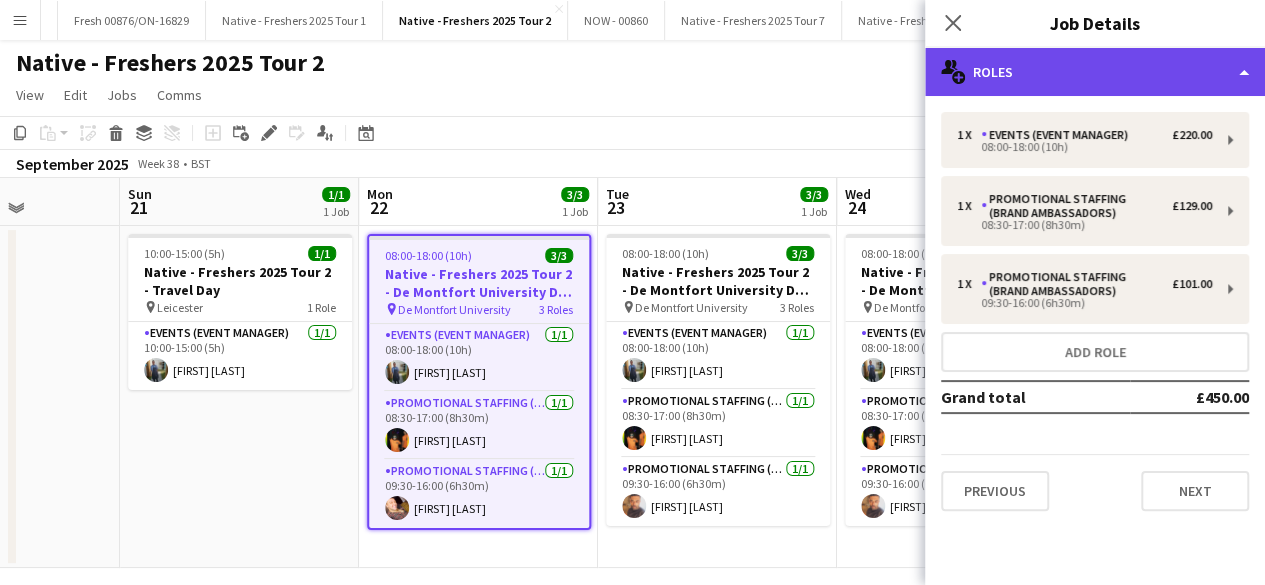 click on "multiple-users-add
Roles" 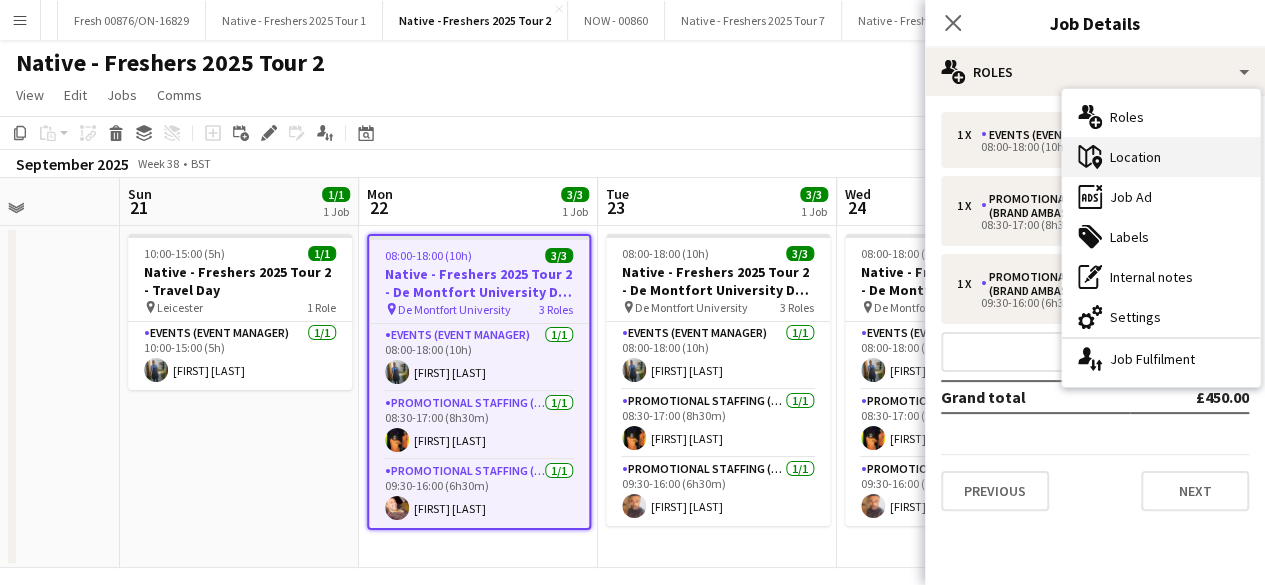 click on "maps-pin-1
Location" at bounding box center [1161, 157] 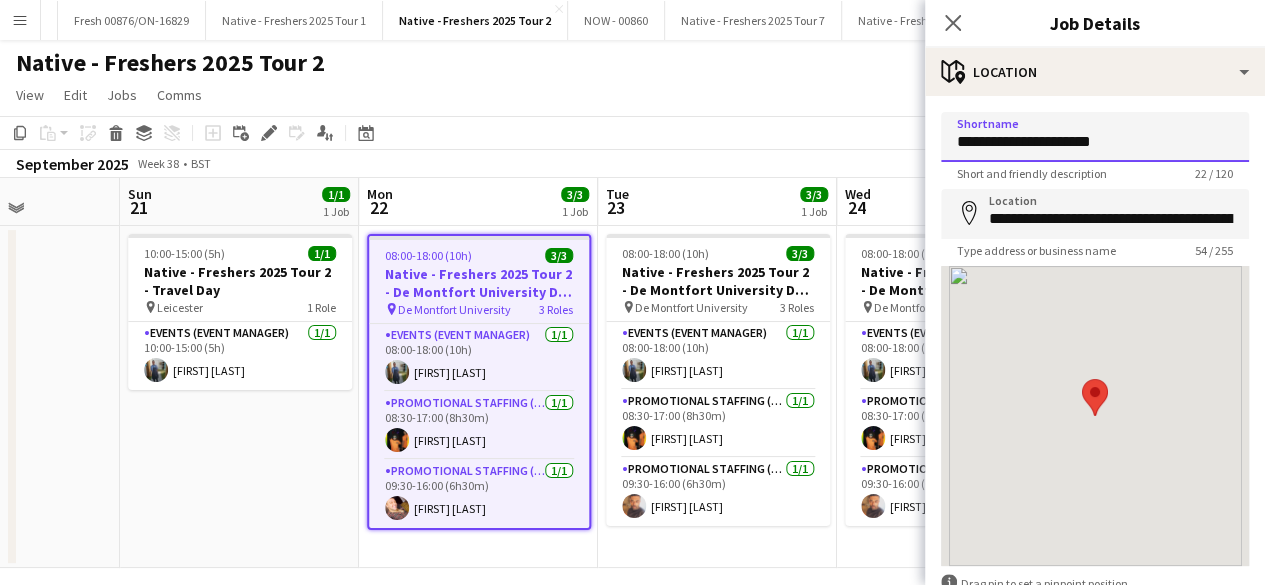 drag, startPoint x: 1135, startPoint y: 132, endPoint x: 900, endPoint y: 139, distance: 235.10423 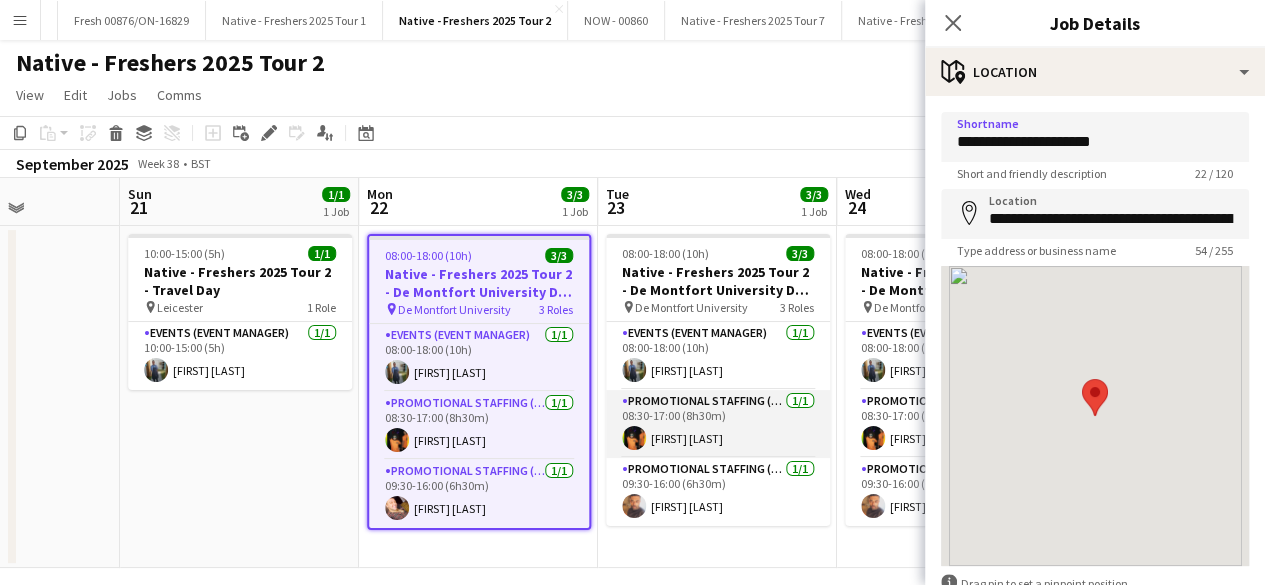 click on "Promotional Staffing (Brand Ambassadors)   1/1   08:30-17:00 (8h30m)
[FIRST] [LAST]" at bounding box center [718, 424] 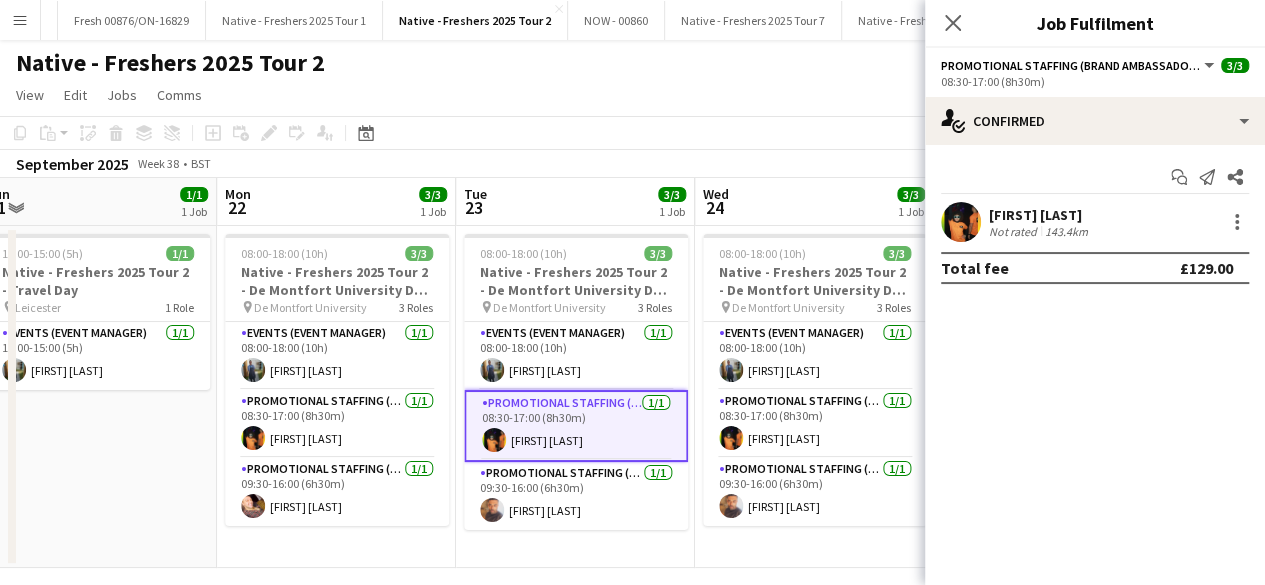 scroll, scrollTop: 0, scrollLeft: 755, axis: horizontal 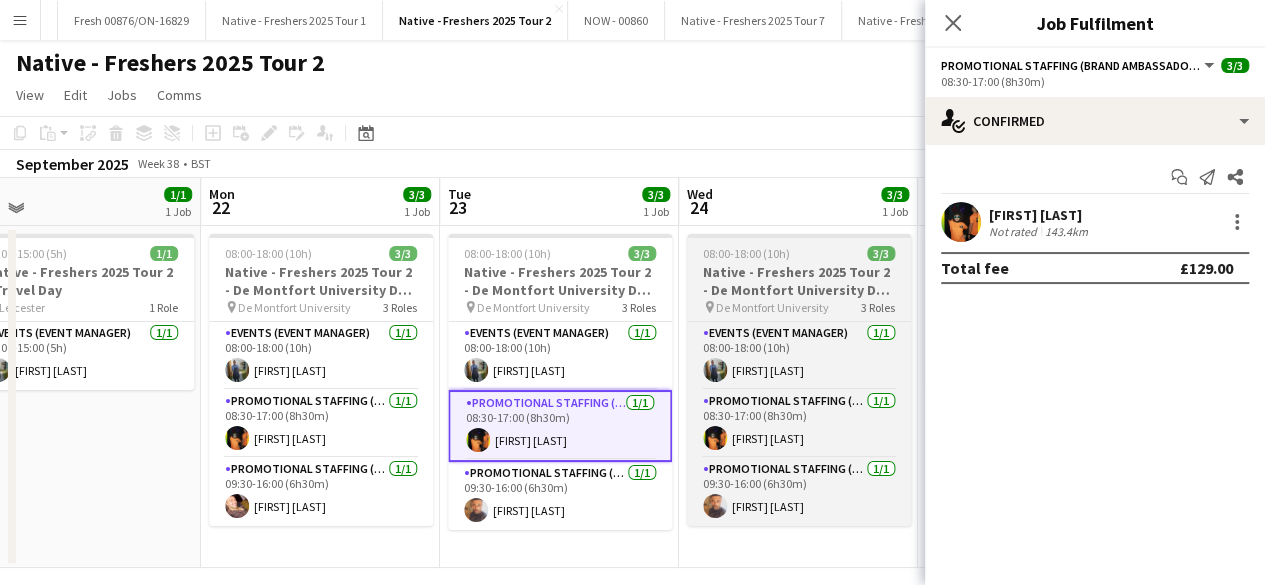 click on "08:00-18:00 (10h)    3/3   Native - Freshers 2025 Tour 2 - De Montfort University Day 3
pin
De Montfort University   3 Roles   Events (Event Manager)   1/1   08:00-18:00 (10h)
[FIRST] [LAST]  Promotional Staffing (Brand Ambassadors)   1/1   08:30-17:00 (8h30m)
[FIRST] [LAST]  Promotional Staffing (Brand Ambassadors)   1/1   09:30-16:00 (6h30m)
[FIRST] [LAST]" at bounding box center (799, 380) 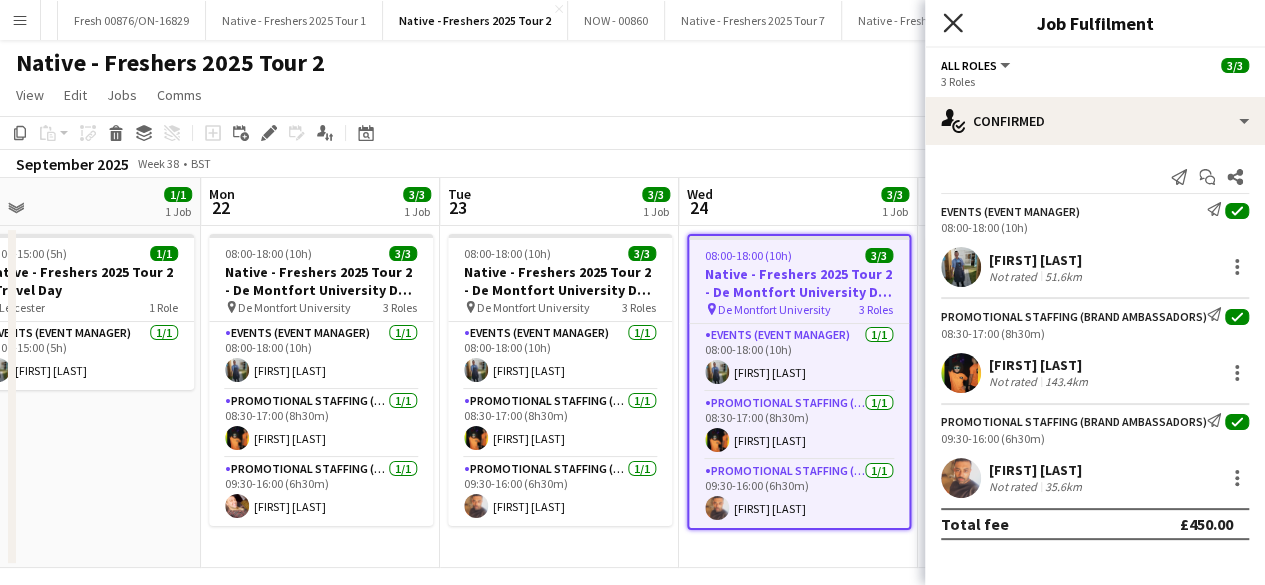 click on "Close pop-in" 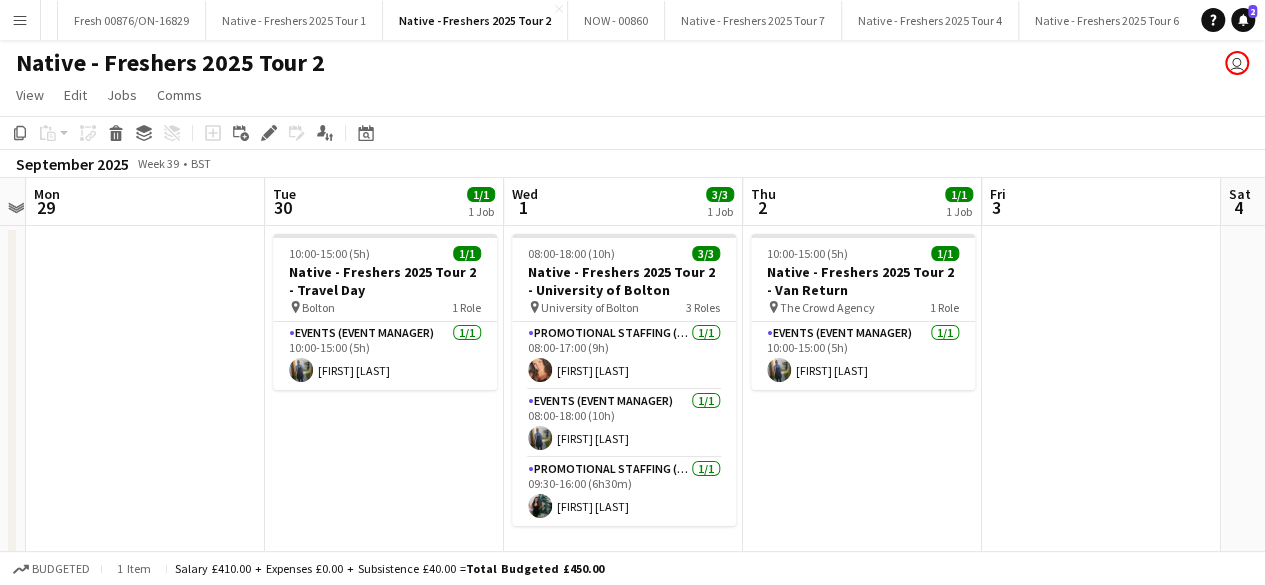 scroll, scrollTop: 0, scrollLeft: 453, axis: horizontal 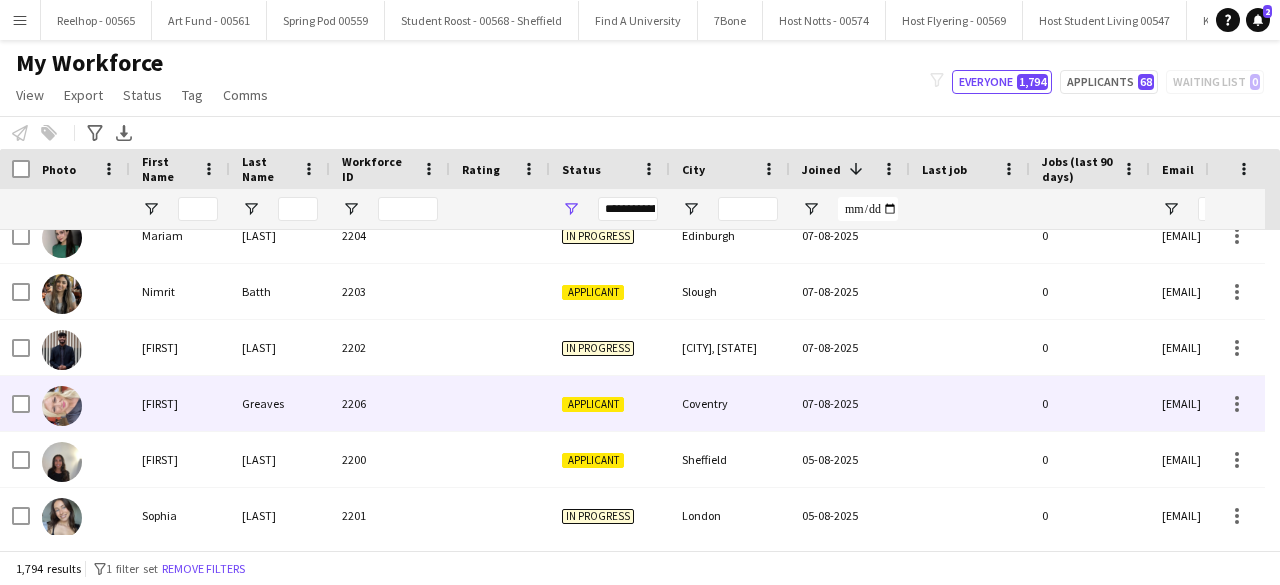 click at bounding box center (500, 403) 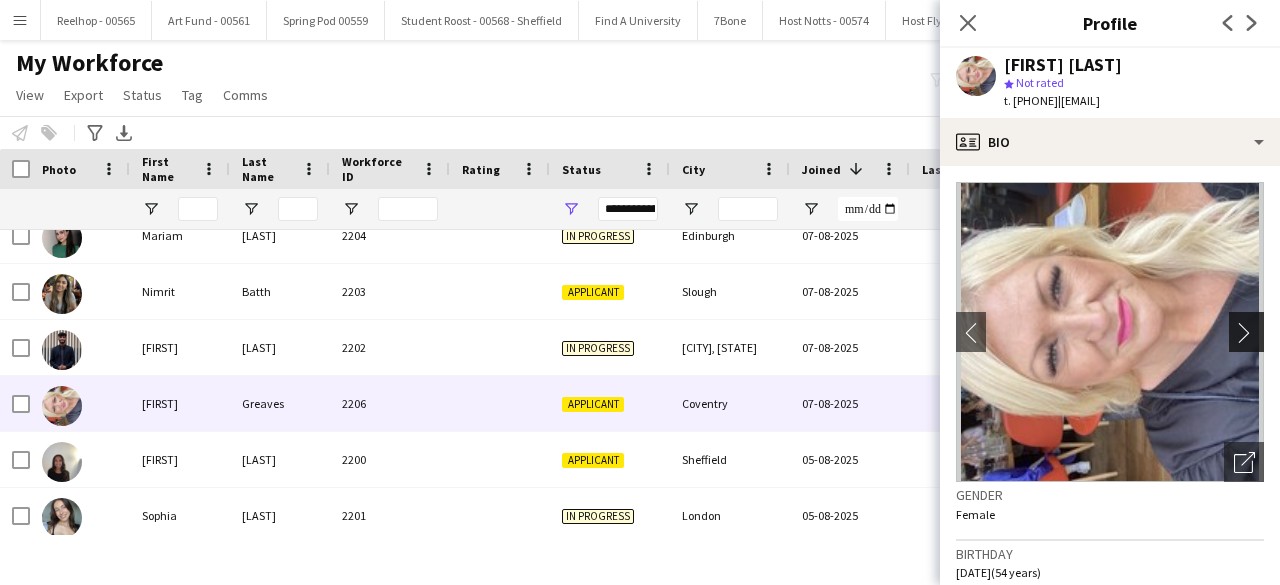 click on "chevron-right" 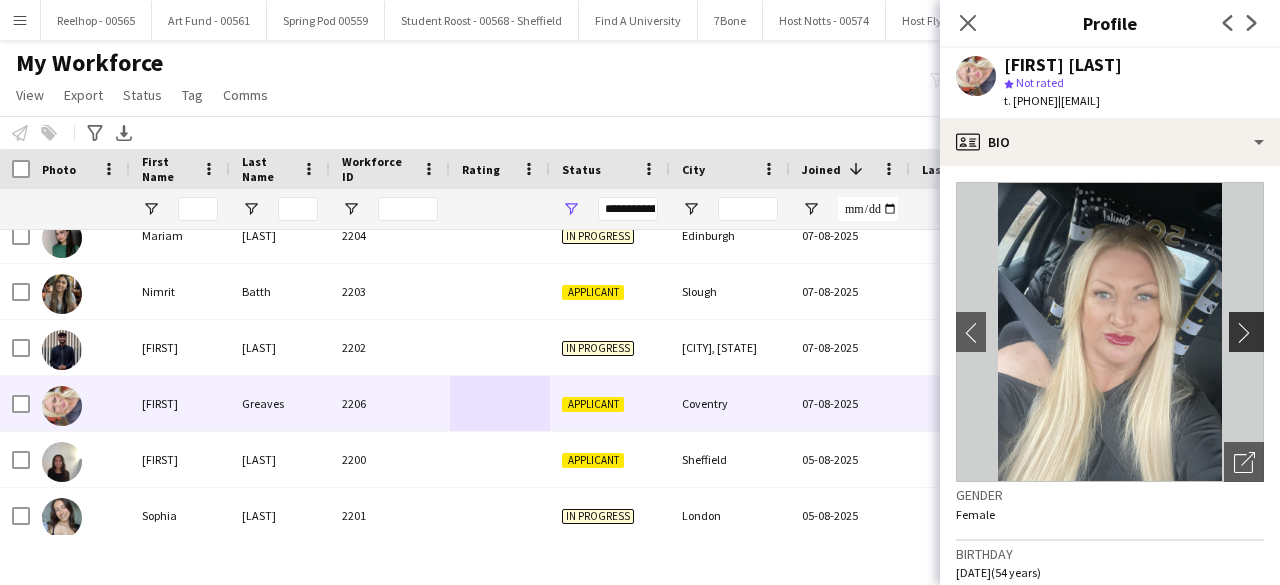 click on "chevron-right" 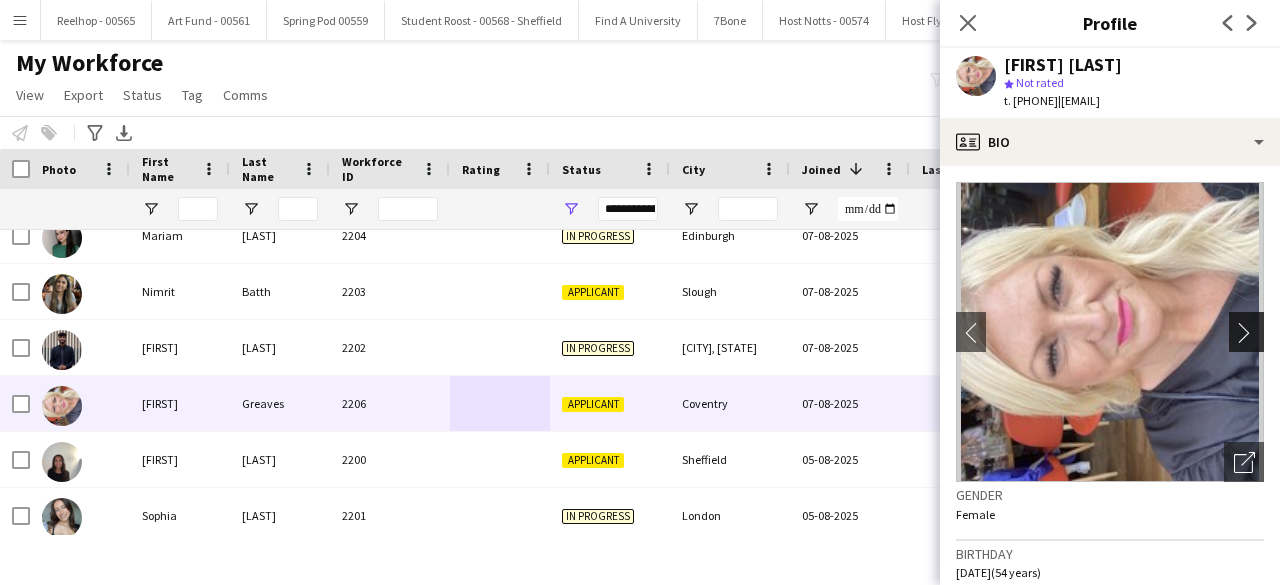 click on "chevron-right" 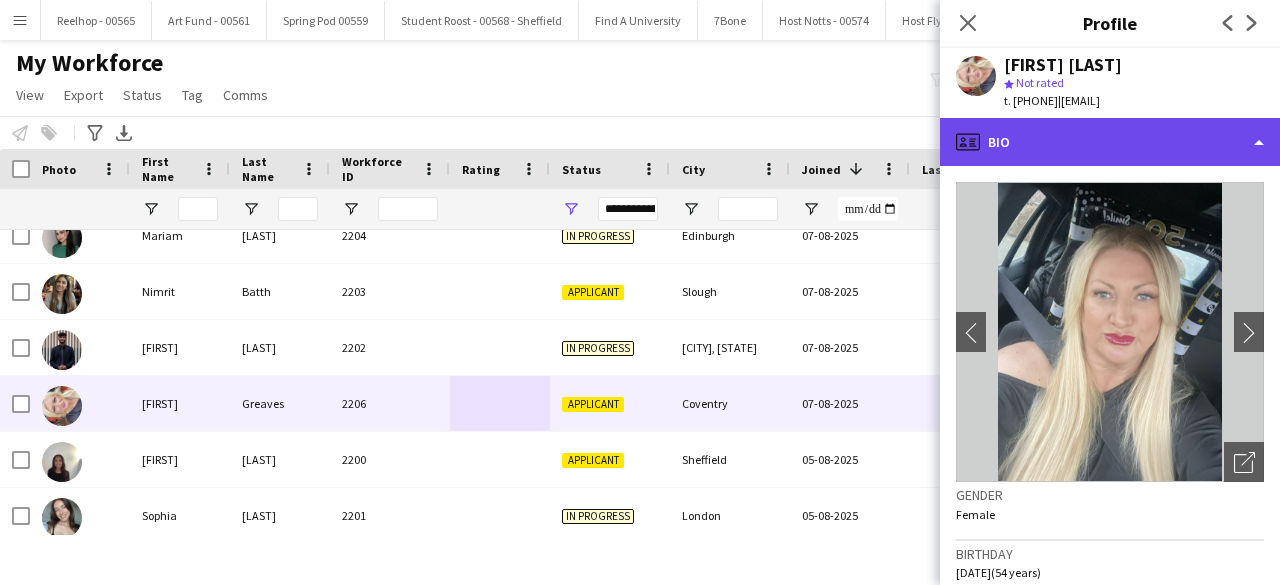 click on "profile
Bio" 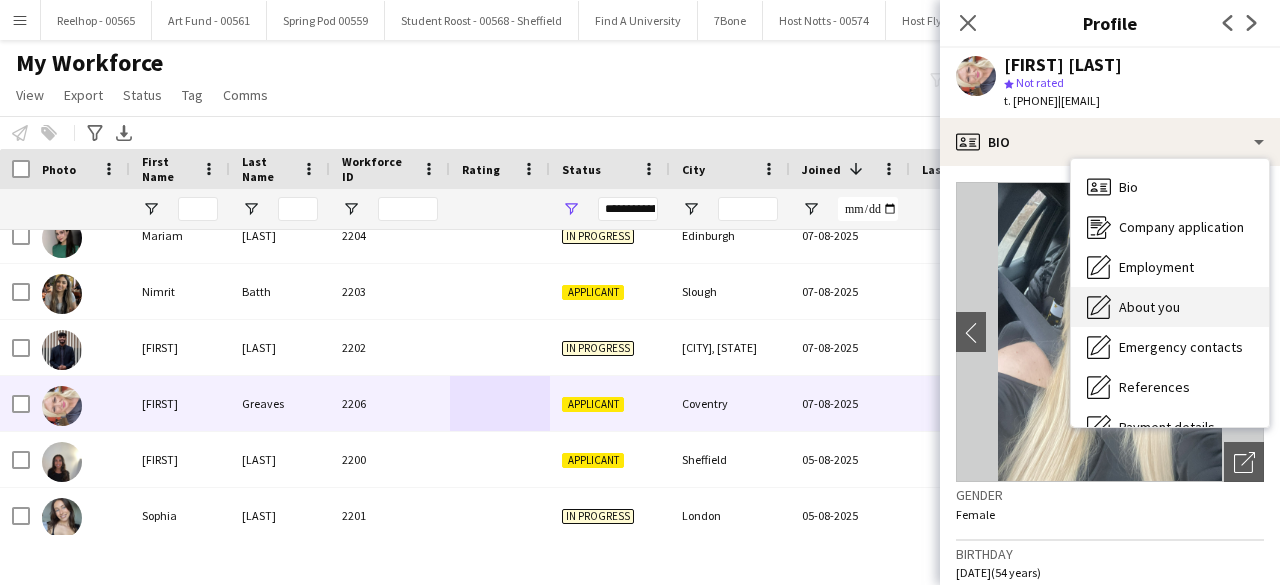 click on "About you" at bounding box center (1149, 307) 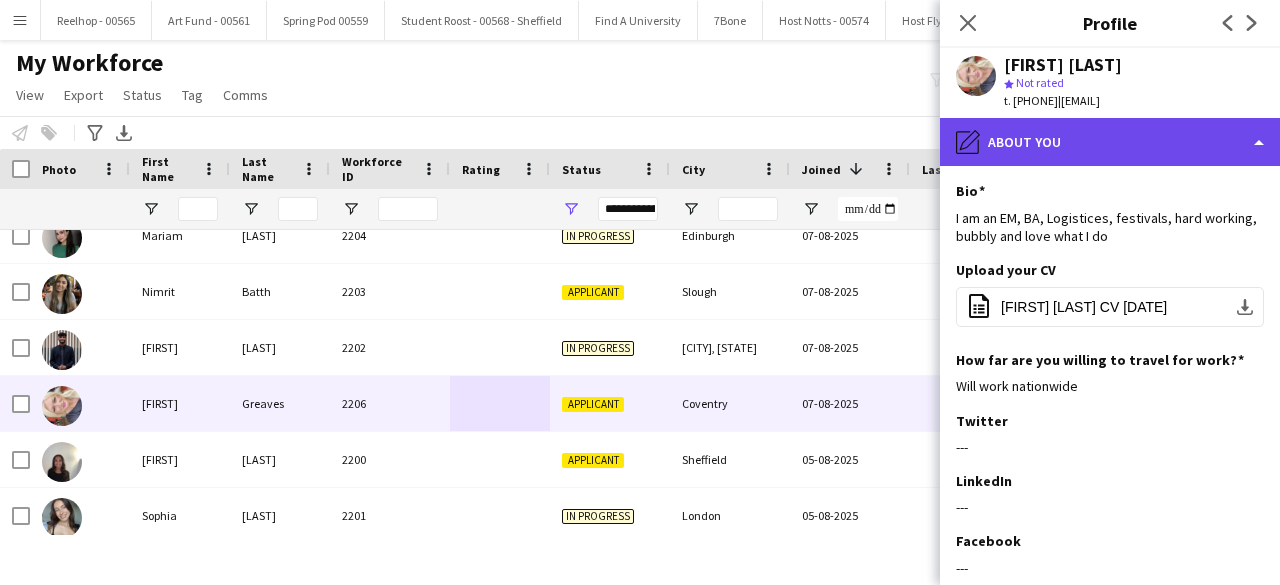 click on "pencil4
About you" 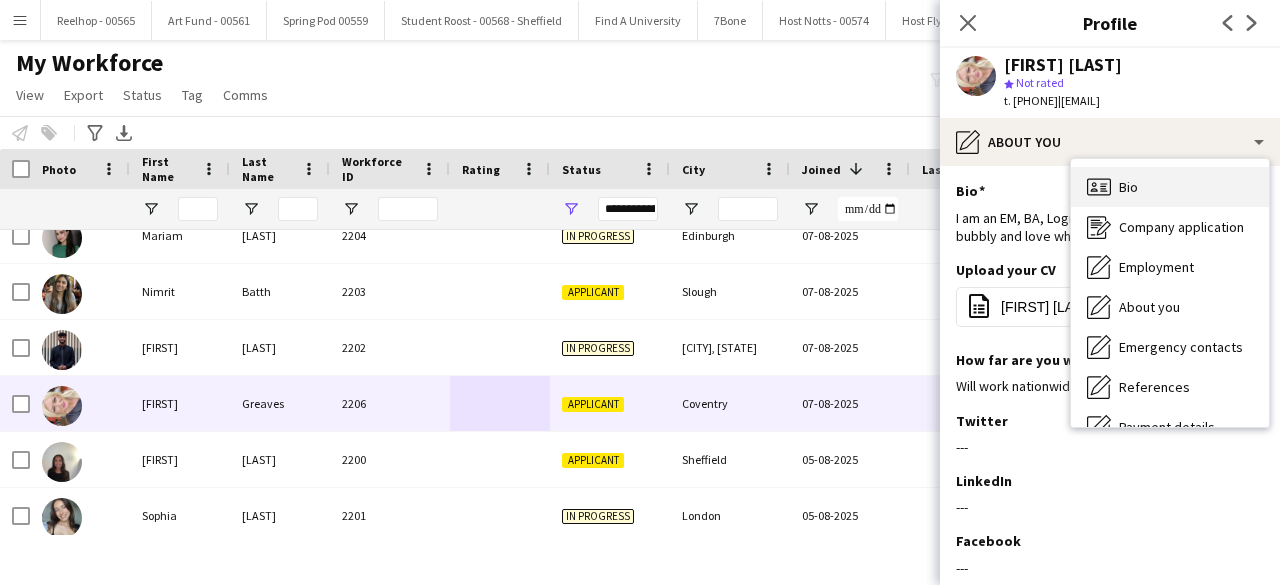 click on "Bio
Bio" at bounding box center [1170, 187] 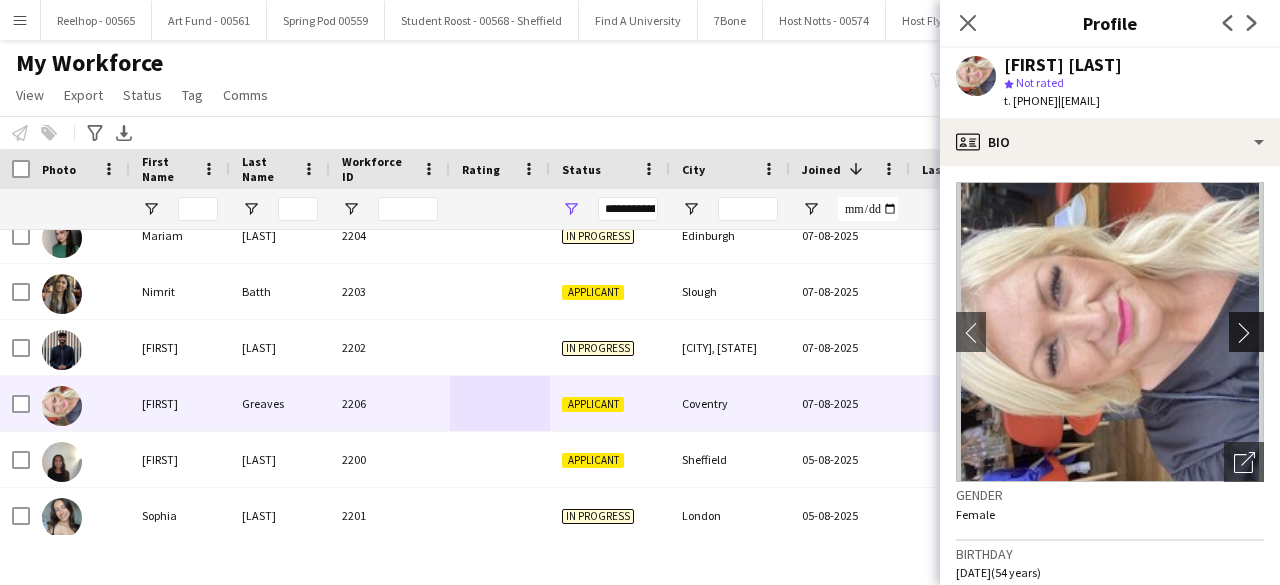 click on "chevron-right" 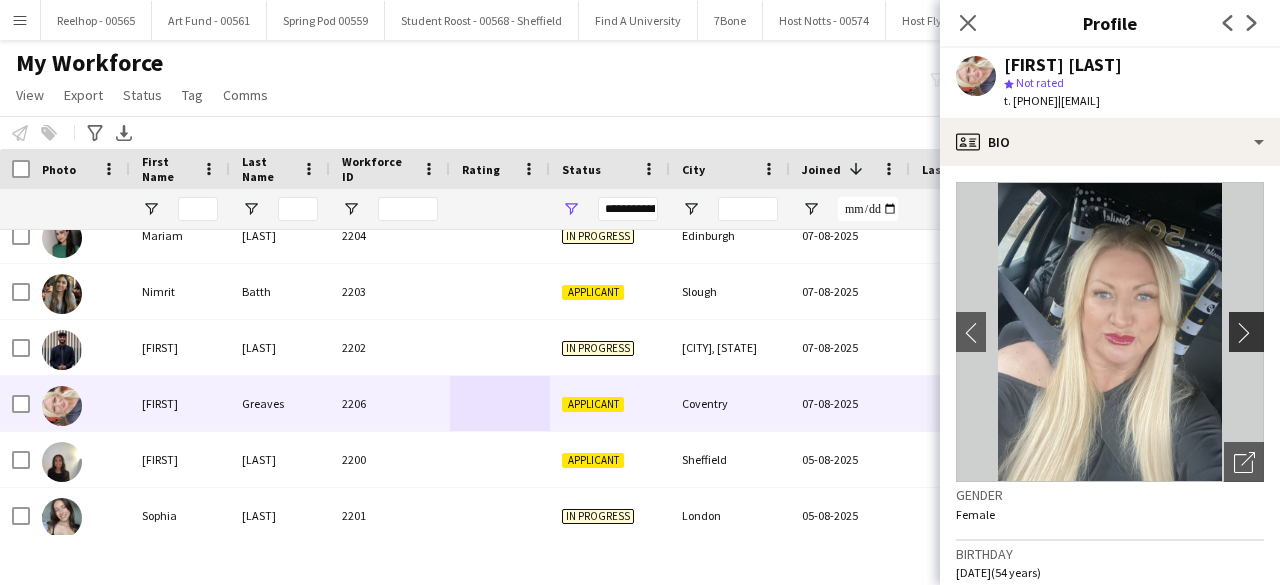 click on "chevron-right" 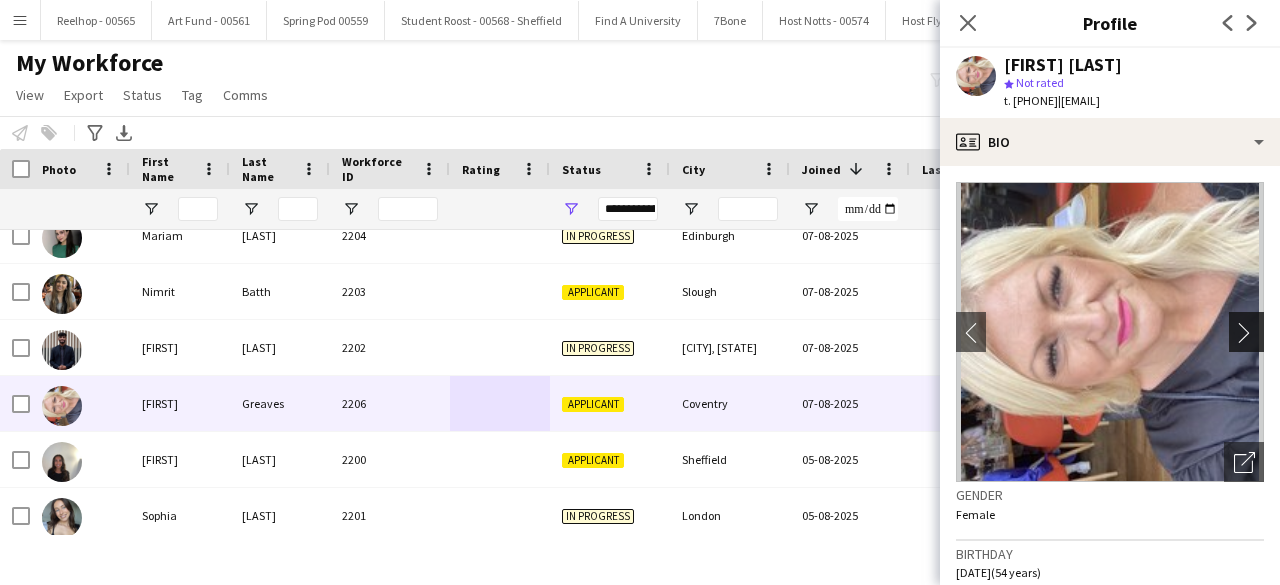 click on "chevron-right" 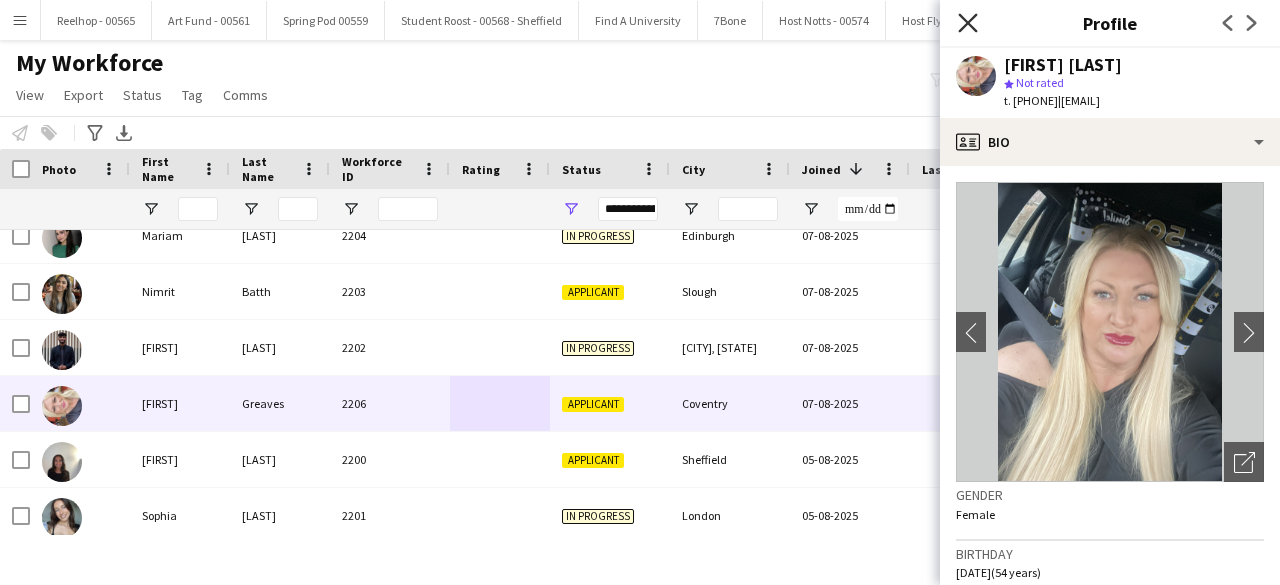 click 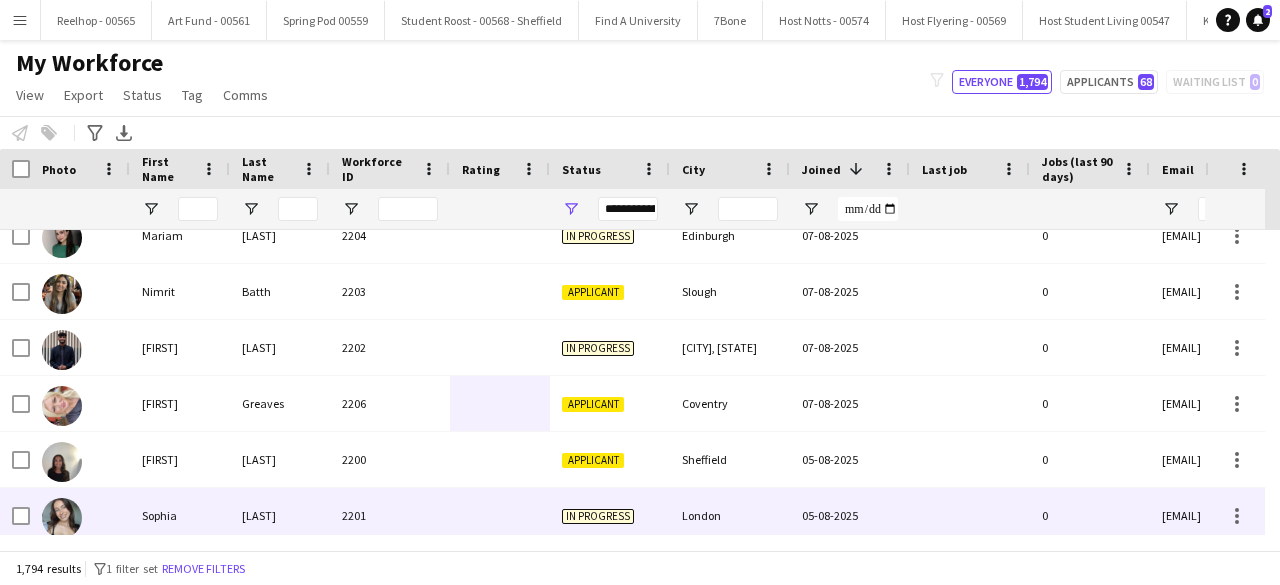 scroll, scrollTop: 365, scrollLeft: 0, axis: vertical 